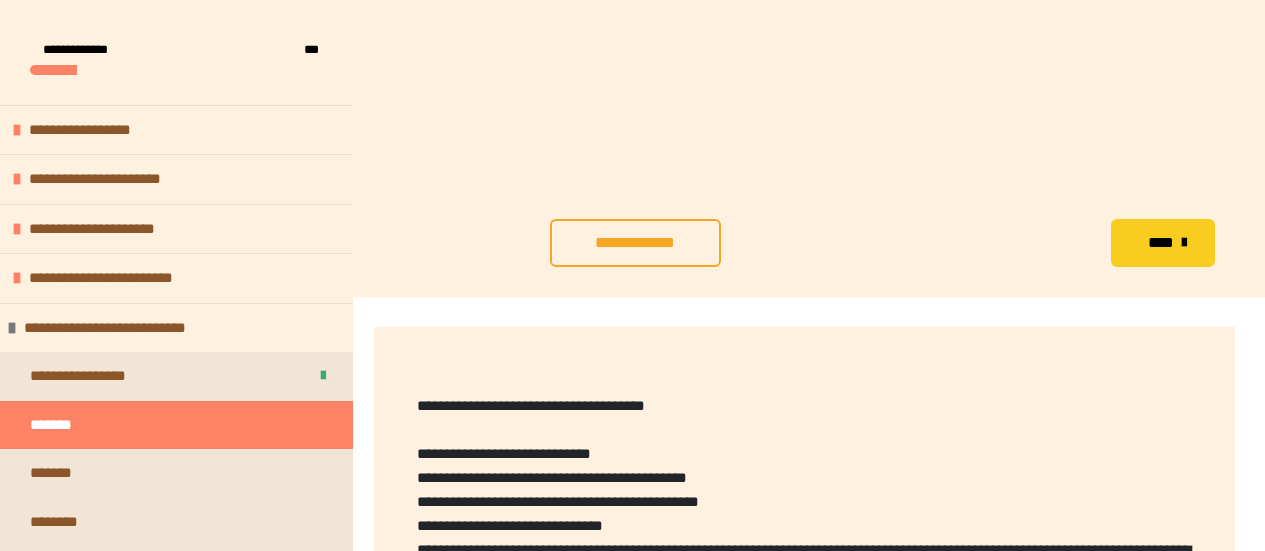 scroll, scrollTop: 748, scrollLeft: 0, axis: vertical 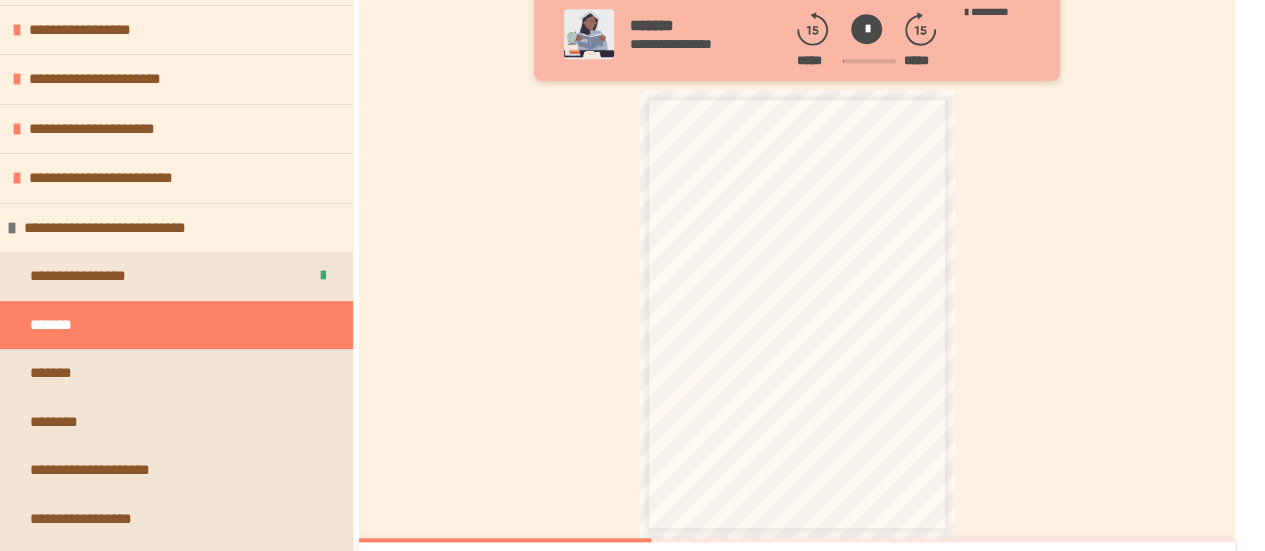 click at bounding box center [866, 29] 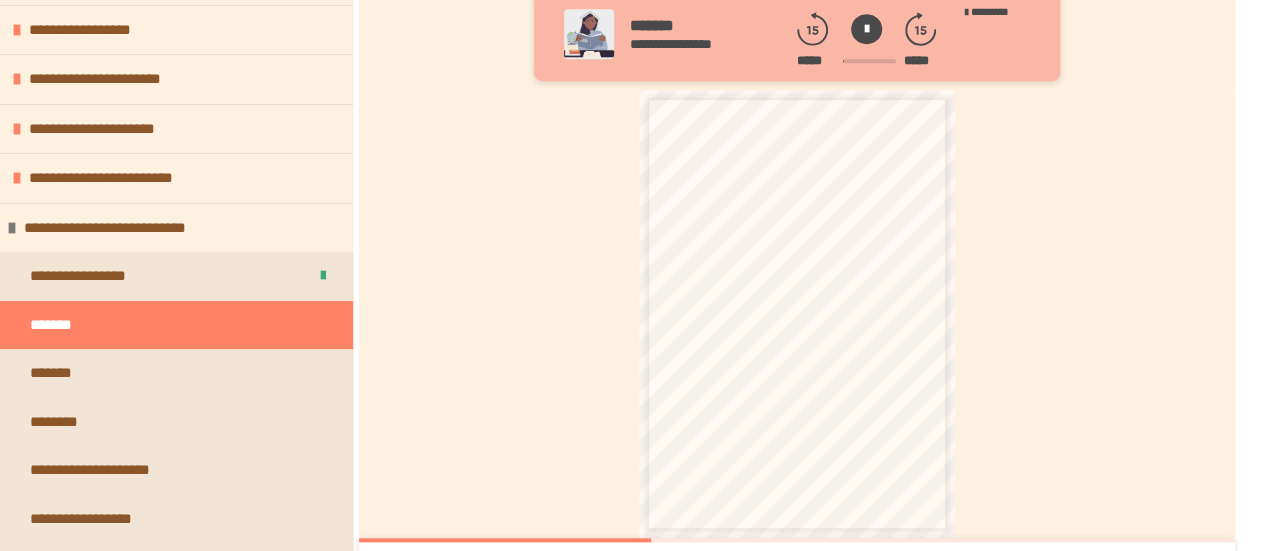 click 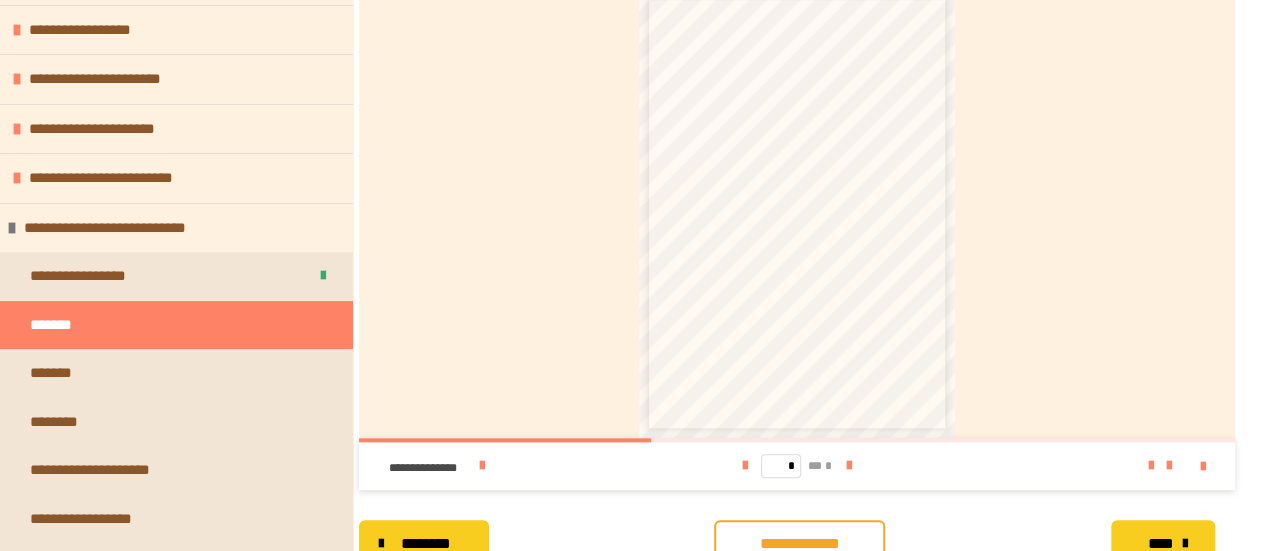 scroll, scrollTop: 837, scrollLeft: 0, axis: vertical 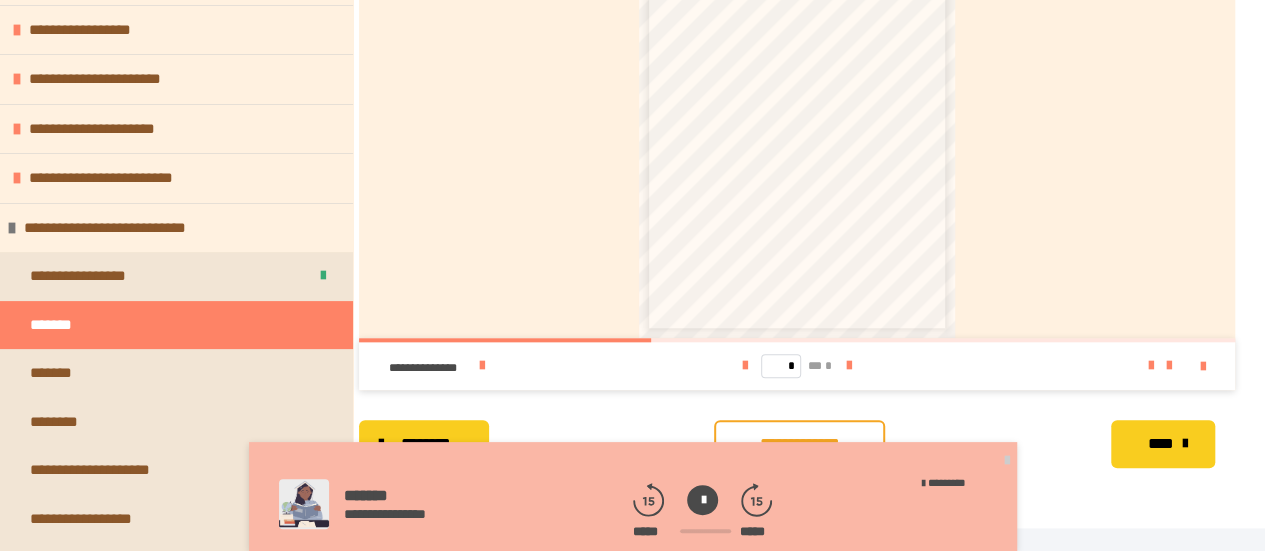 click at bounding box center (702, 500) 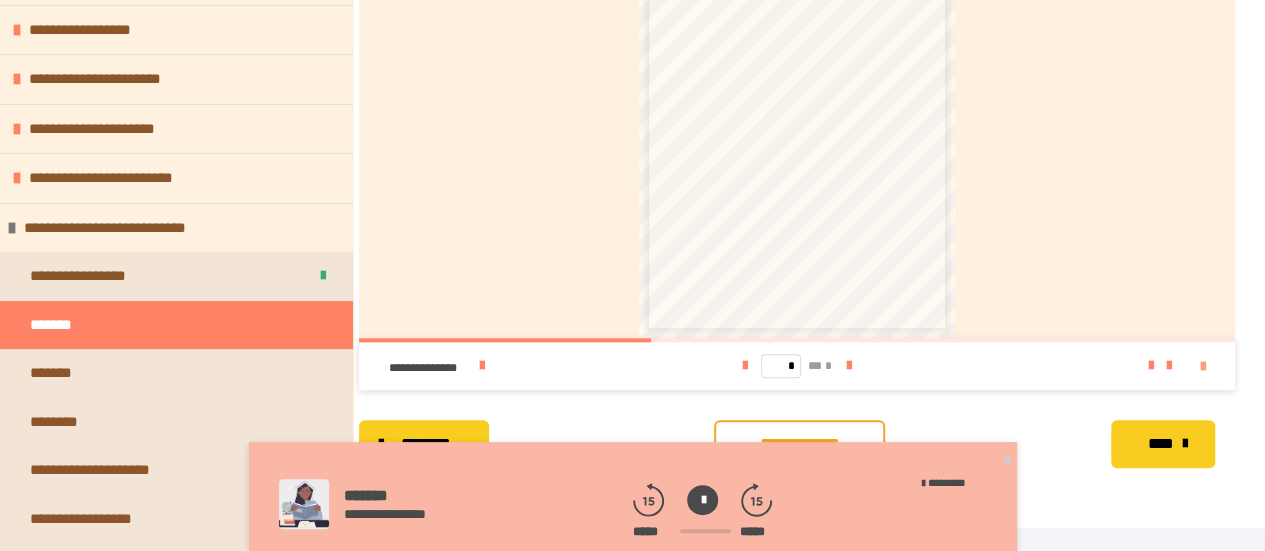 click at bounding box center (1203, 367) 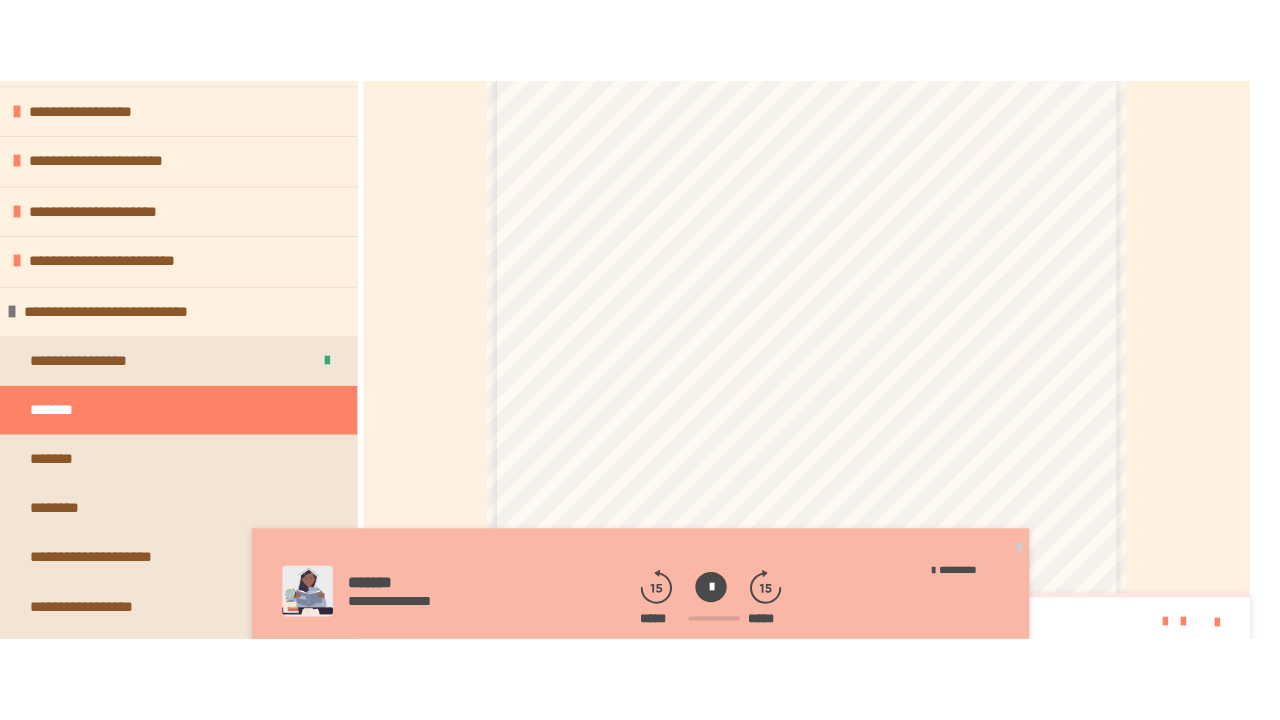 scroll, scrollTop: 668, scrollLeft: 0, axis: vertical 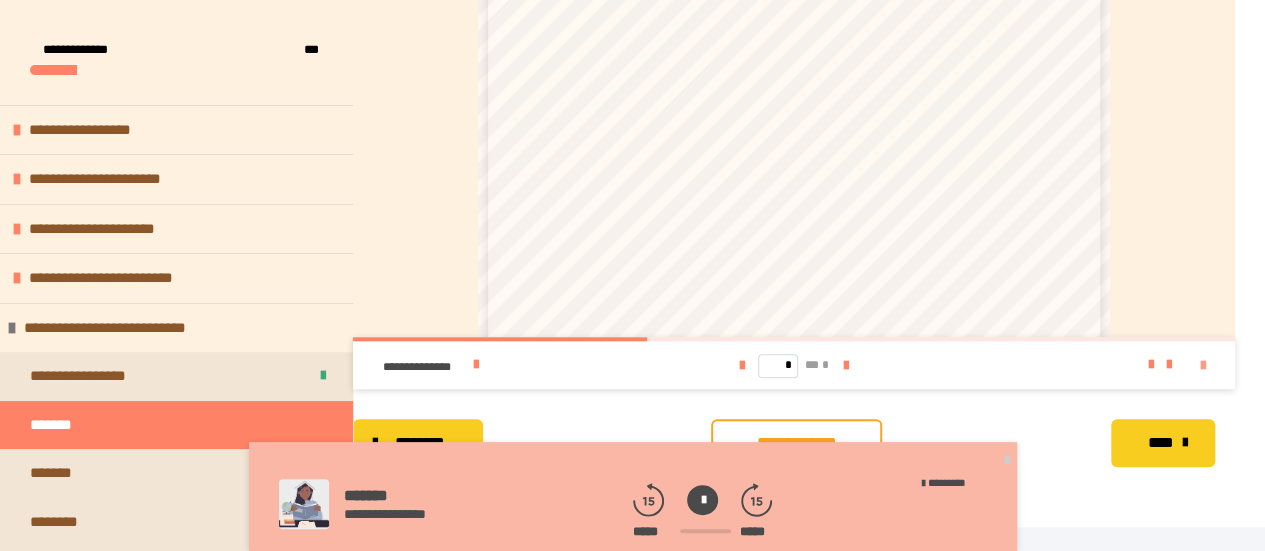 click at bounding box center [1203, 366] 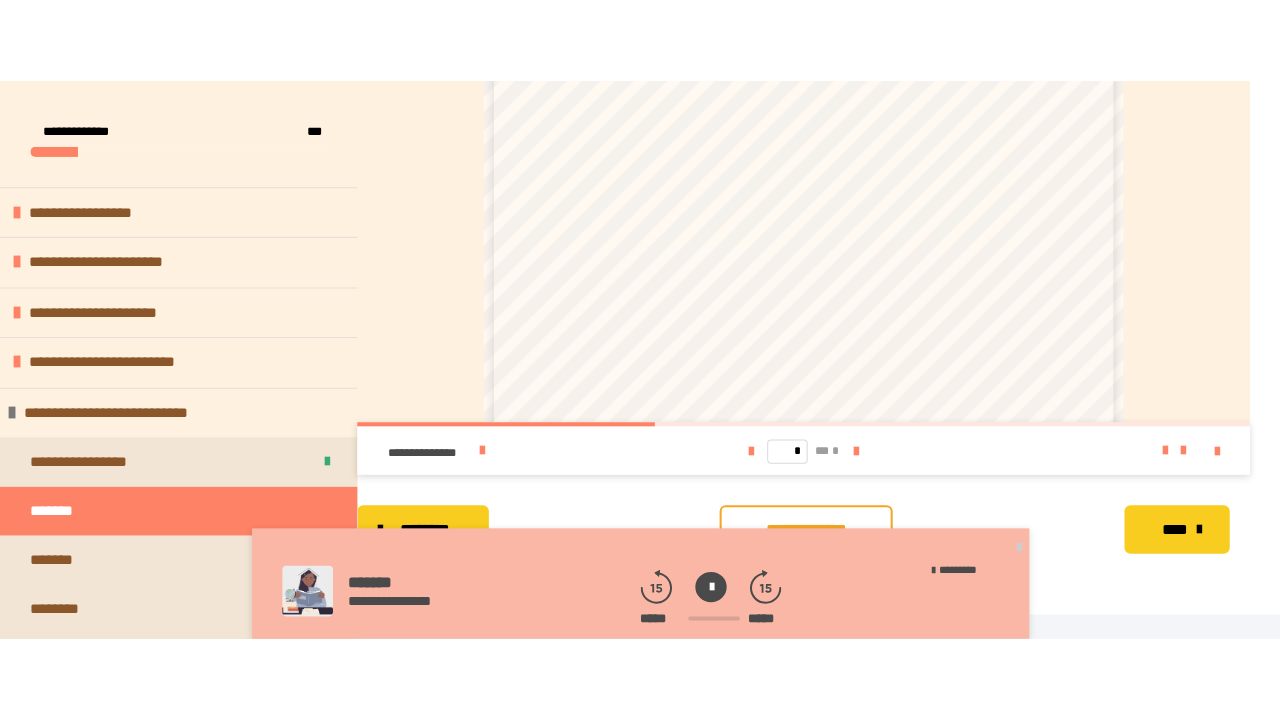 scroll, scrollTop: 668, scrollLeft: 0, axis: vertical 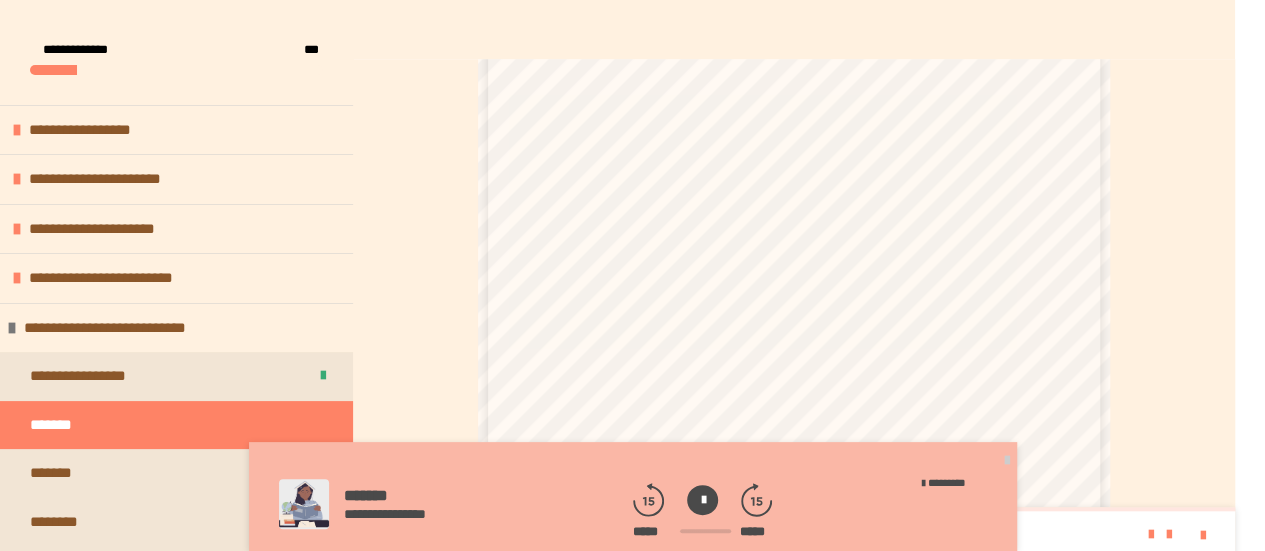 click at bounding box center [702, 500] 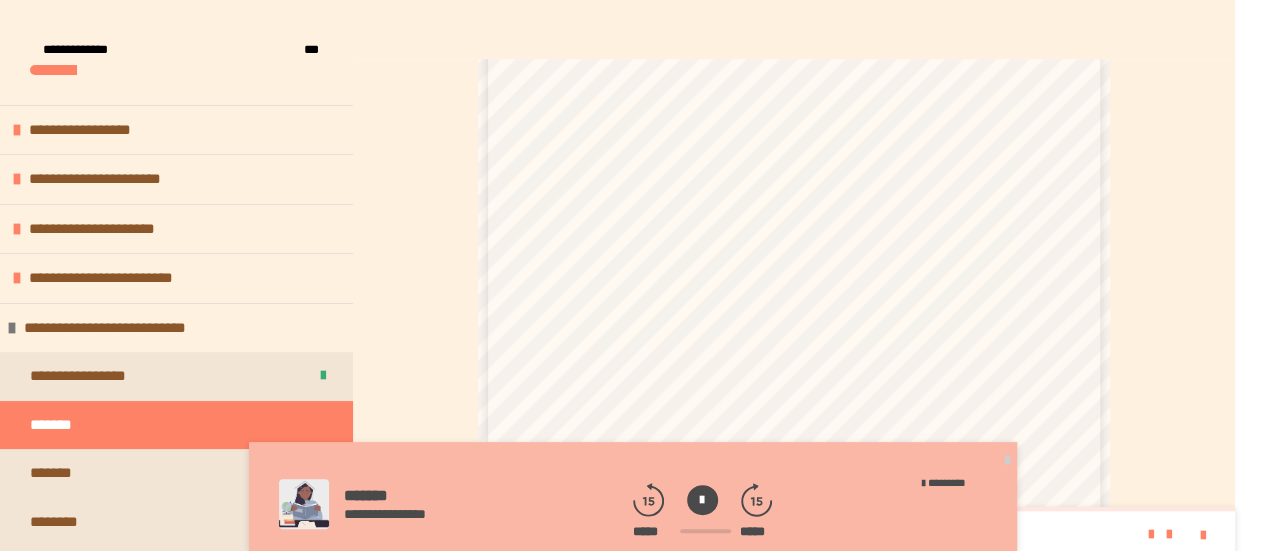 scroll, scrollTop: 0, scrollLeft: 0, axis: both 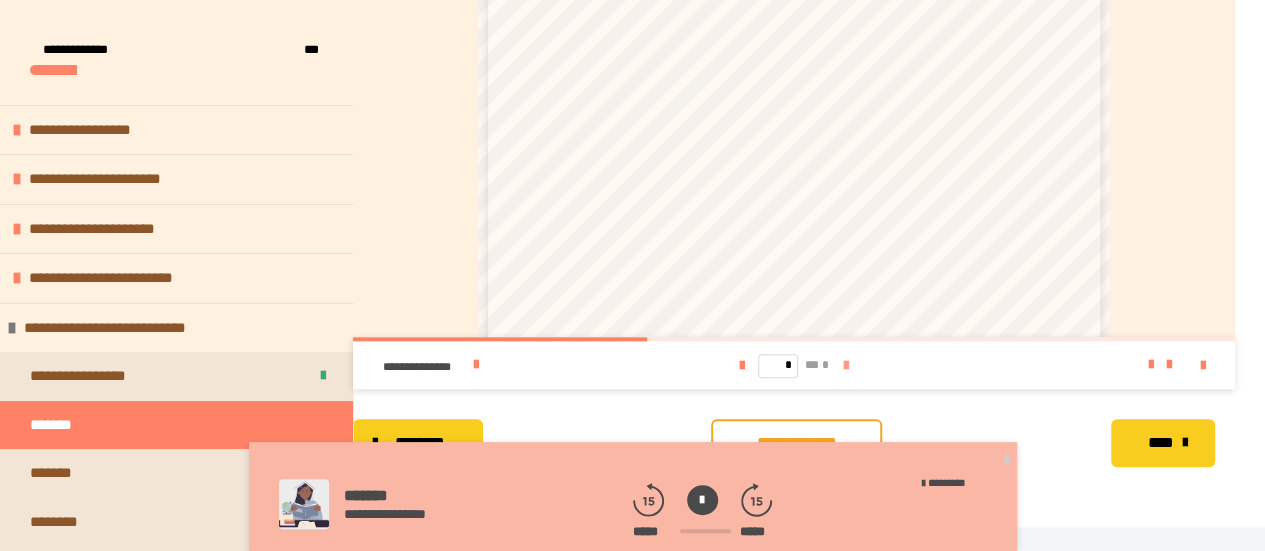 click at bounding box center [846, 366] 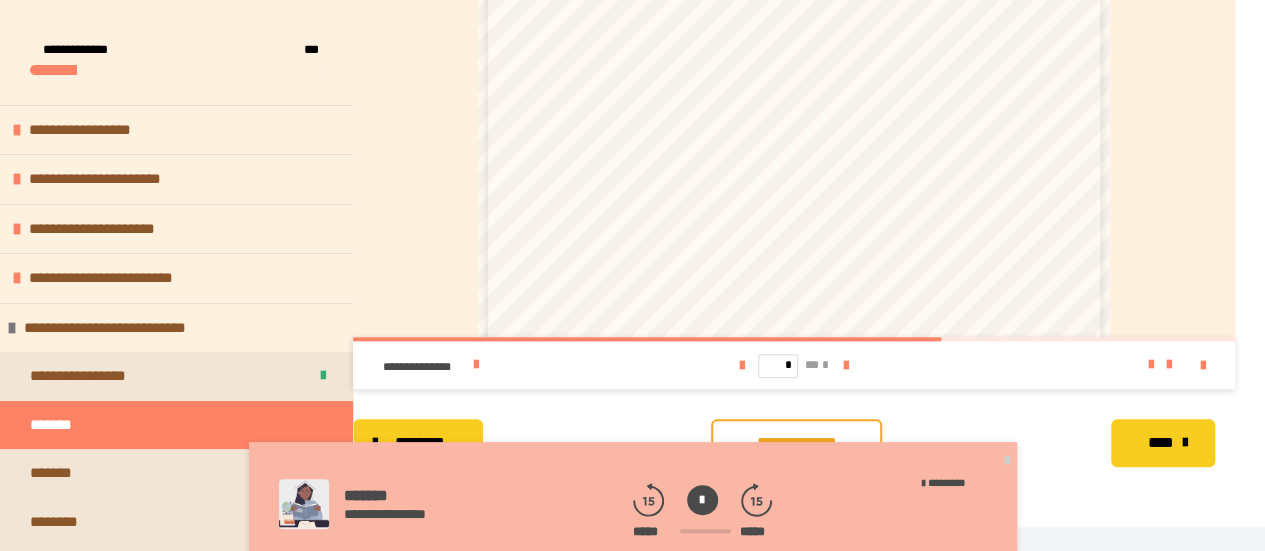 click at bounding box center (742, 366) 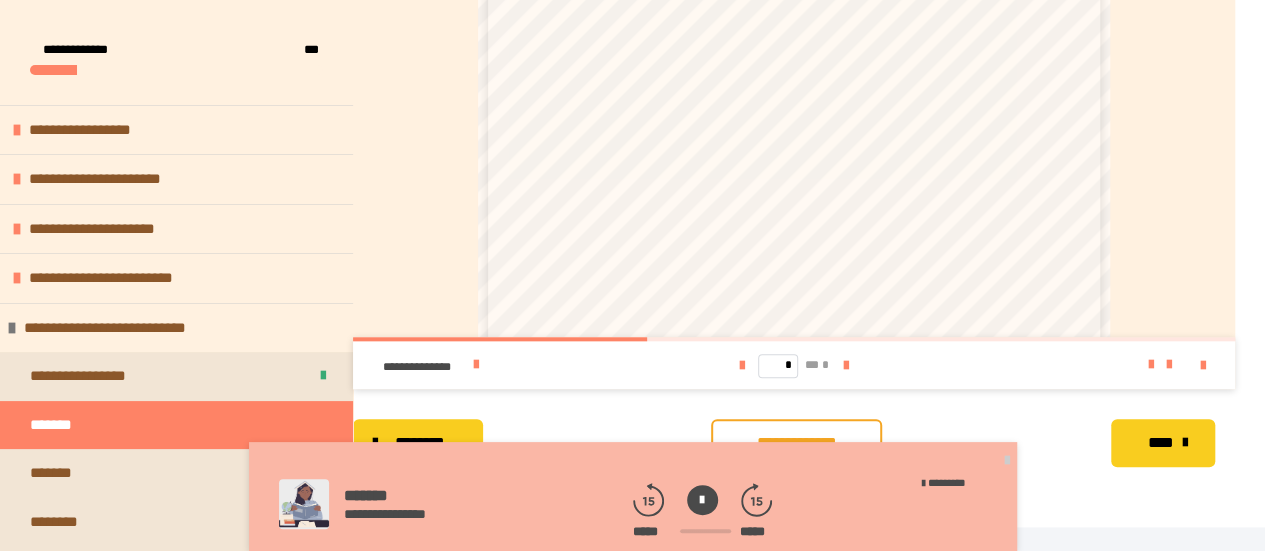 click at bounding box center [702, 500] 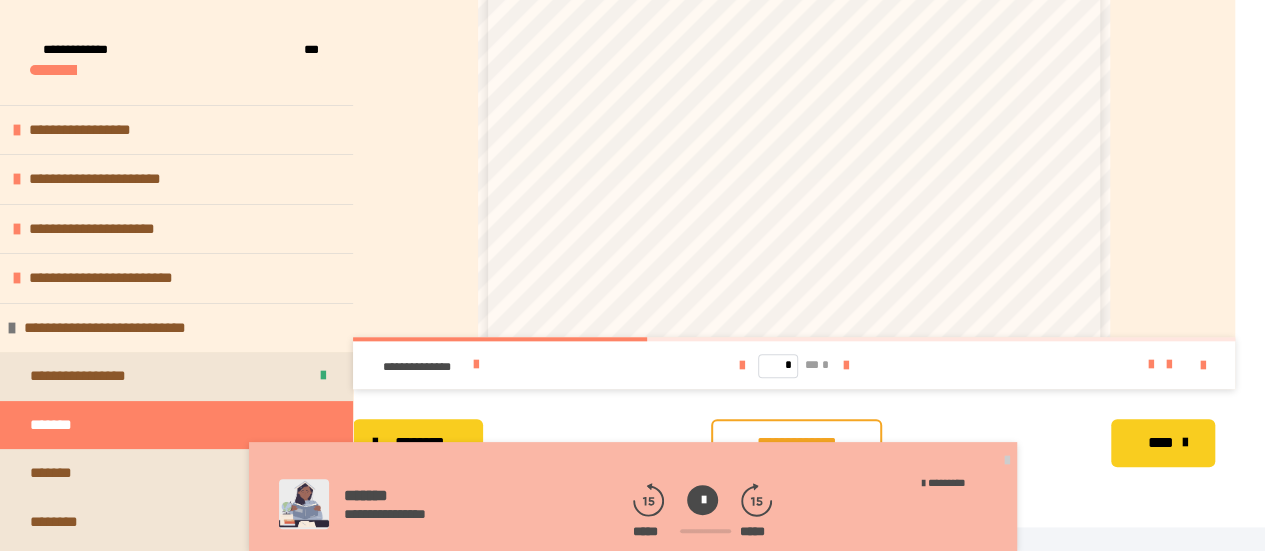 click at bounding box center [702, 500] 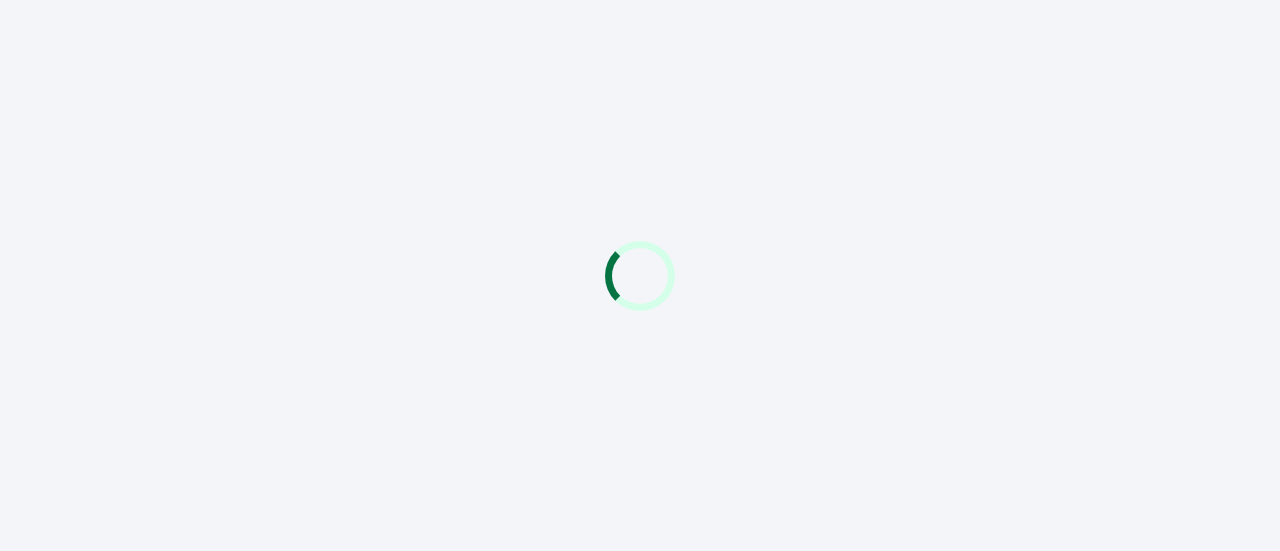 scroll, scrollTop: 0, scrollLeft: 0, axis: both 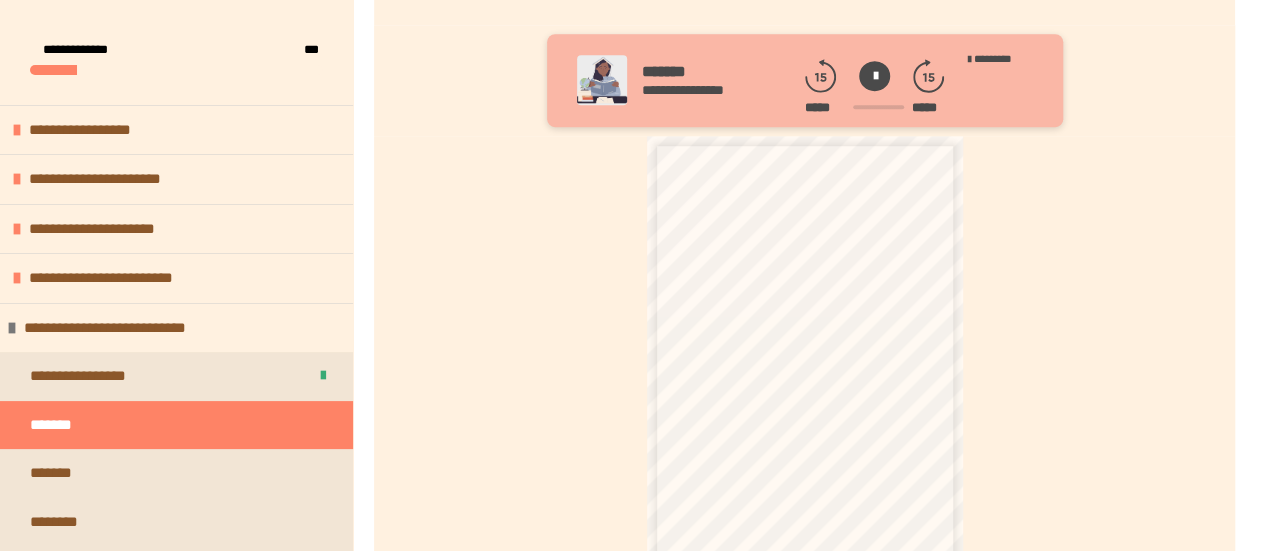 click at bounding box center [874, 76] 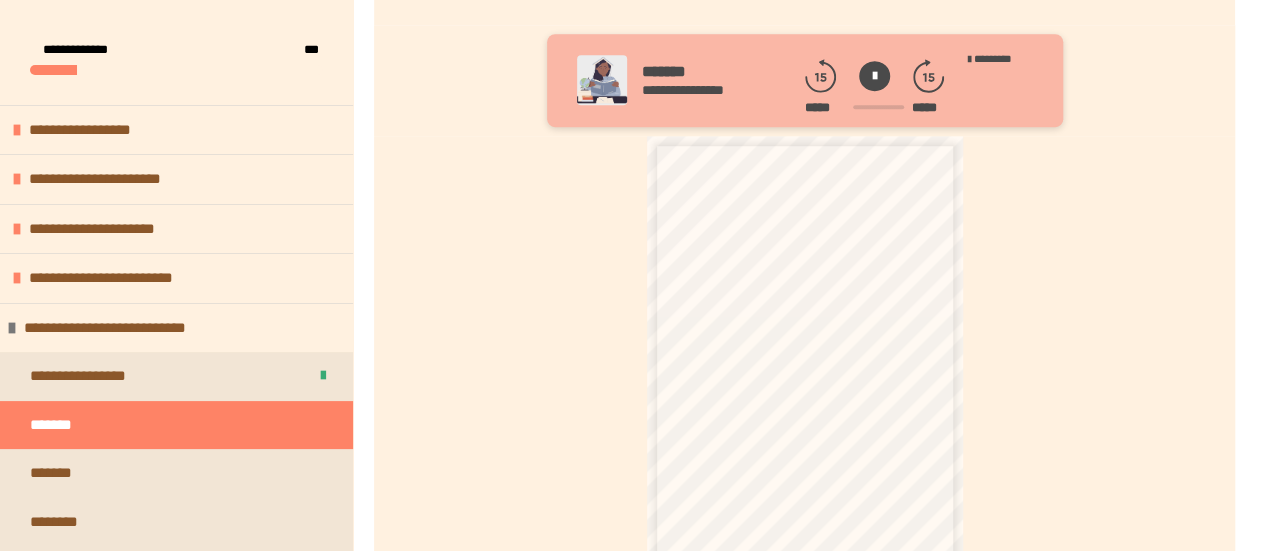 scroll, scrollTop: 0, scrollLeft: 0, axis: both 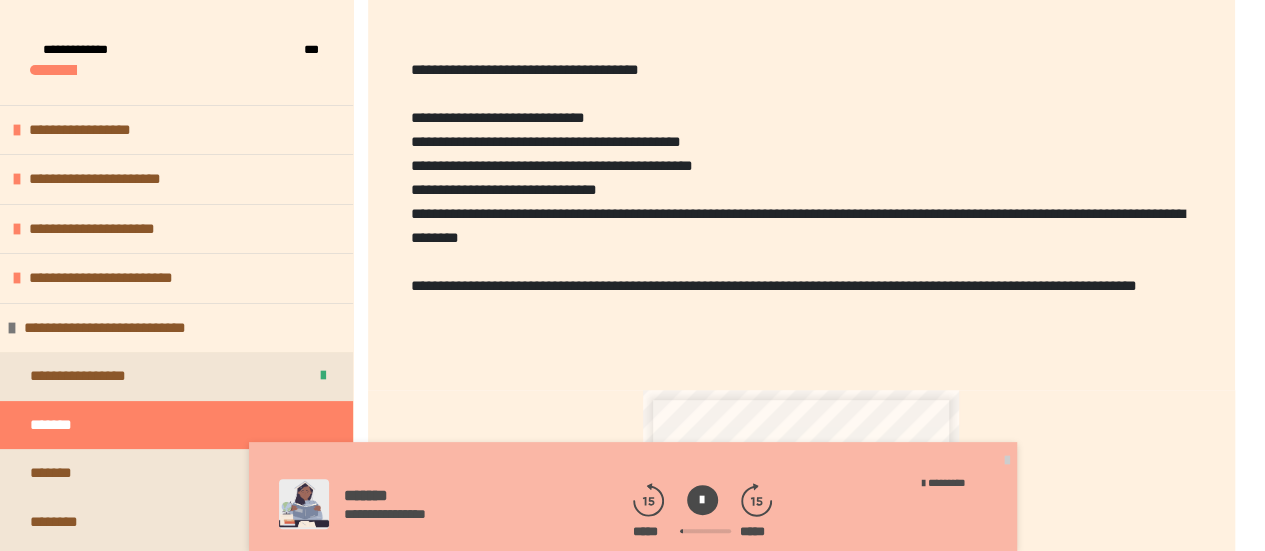 click on "**********" at bounding box center [801, 190] 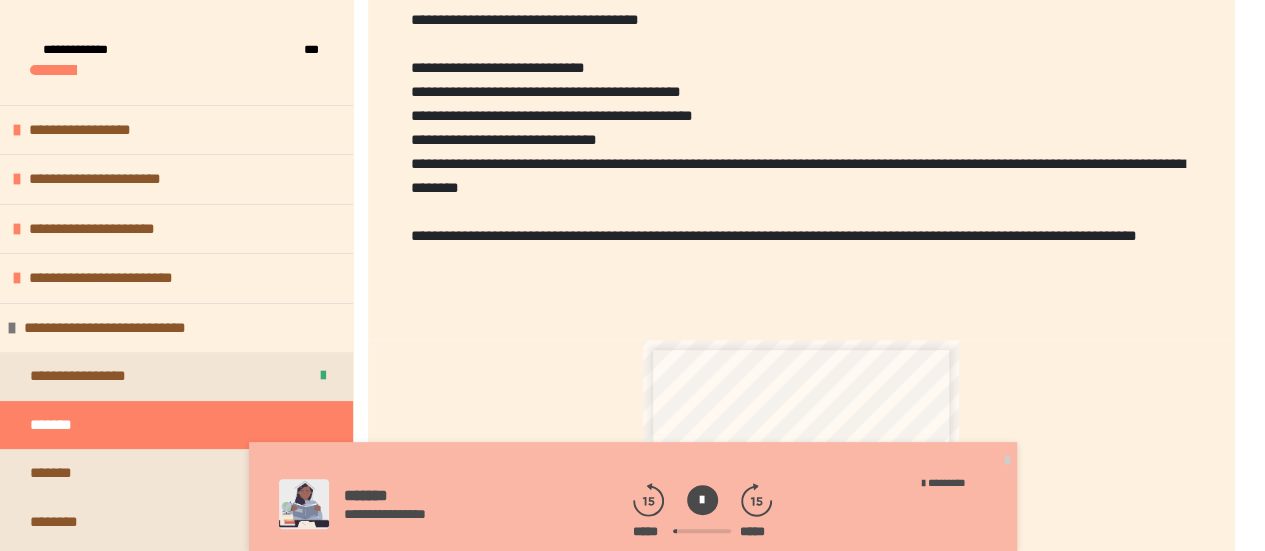 scroll, scrollTop: 536, scrollLeft: 0, axis: vertical 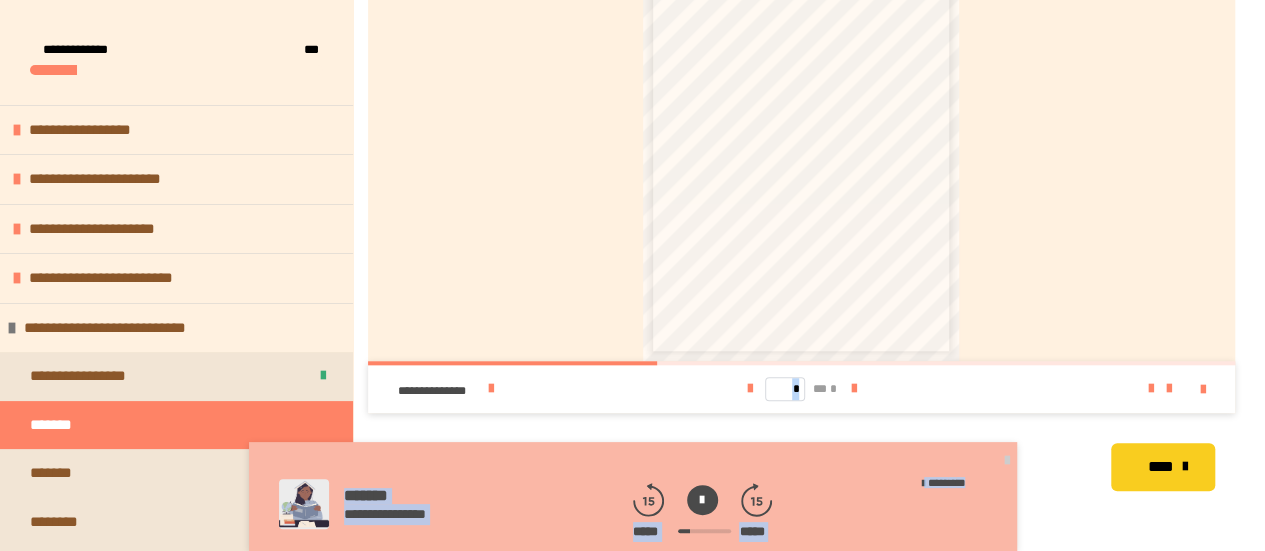 drag, startPoint x: 886, startPoint y: 459, endPoint x: 937, endPoint y: 417, distance: 66.068146 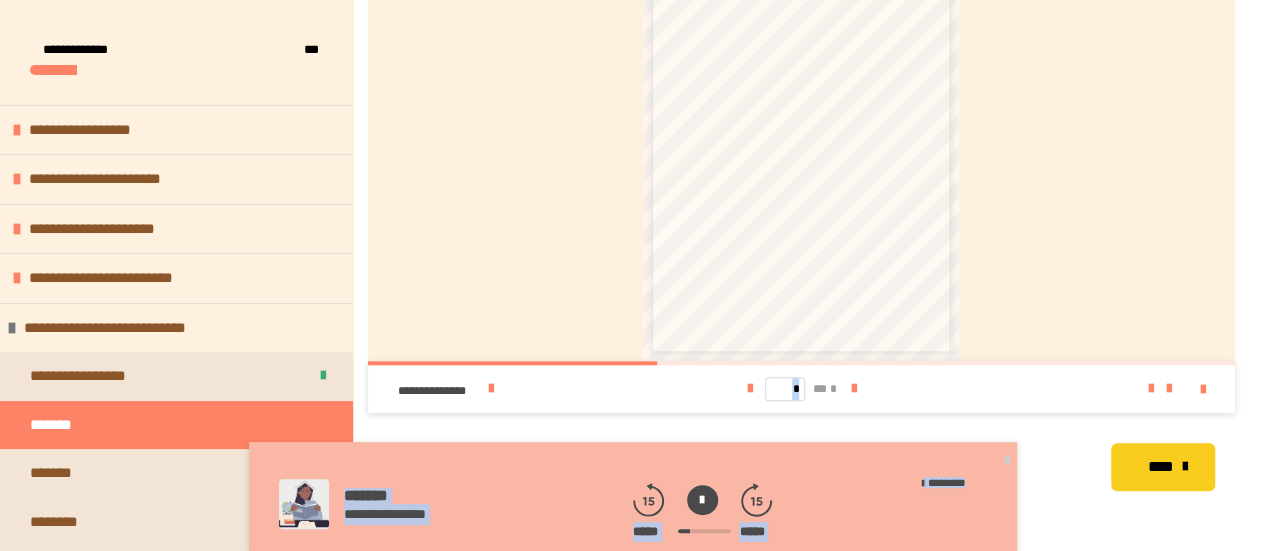 click on "**********" at bounding box center [801, -37] 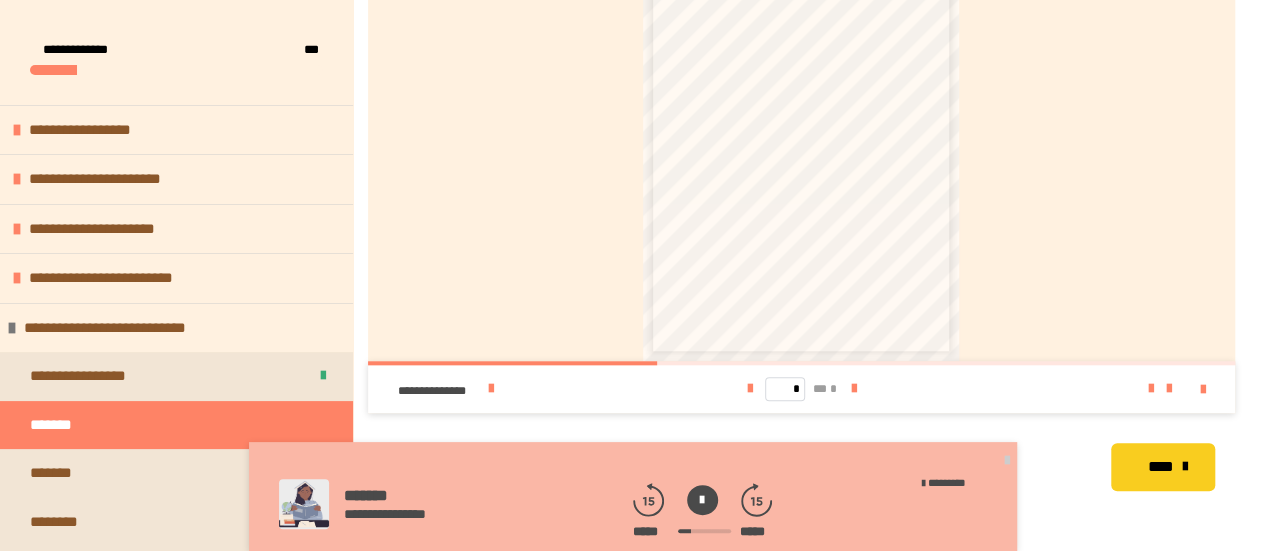 click on "**********" at bounding box center [801, 467] 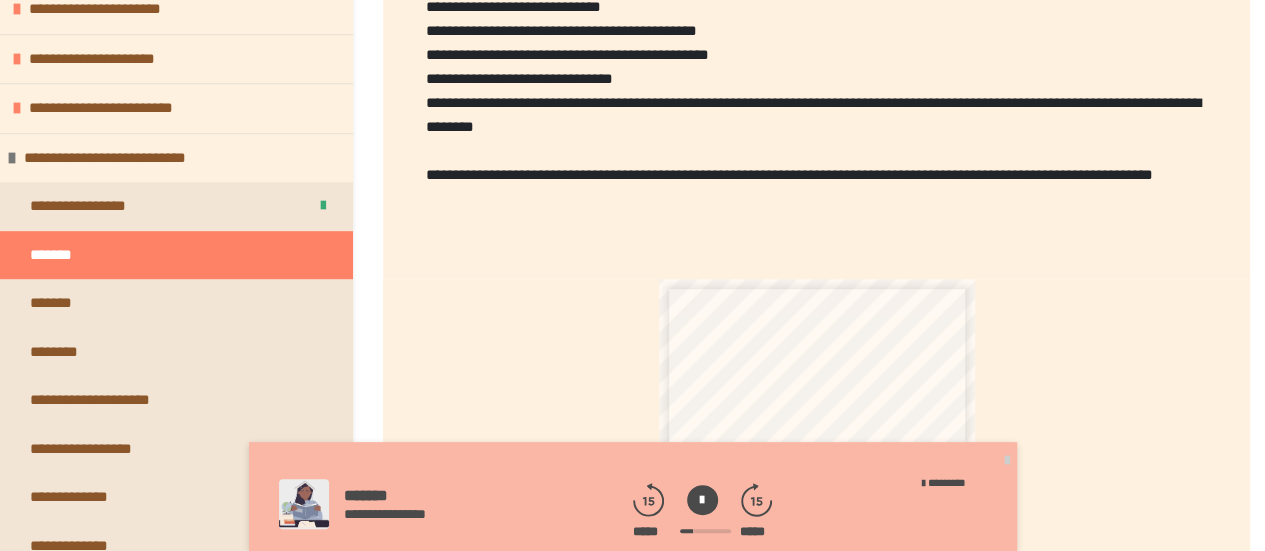 scroll, scrollTop: 236, scrollLeft: 0, axis: vertical 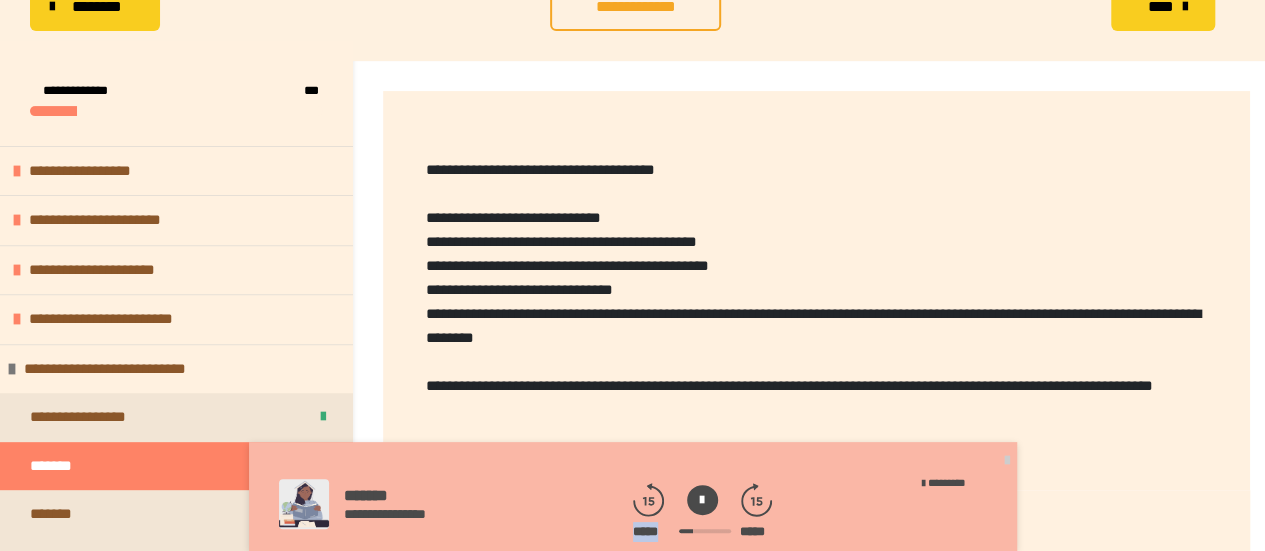 drag, startPoint x: 697, startPoint y: 530, endPoint x: 642, endPoint y: 553, distance: 59.615433 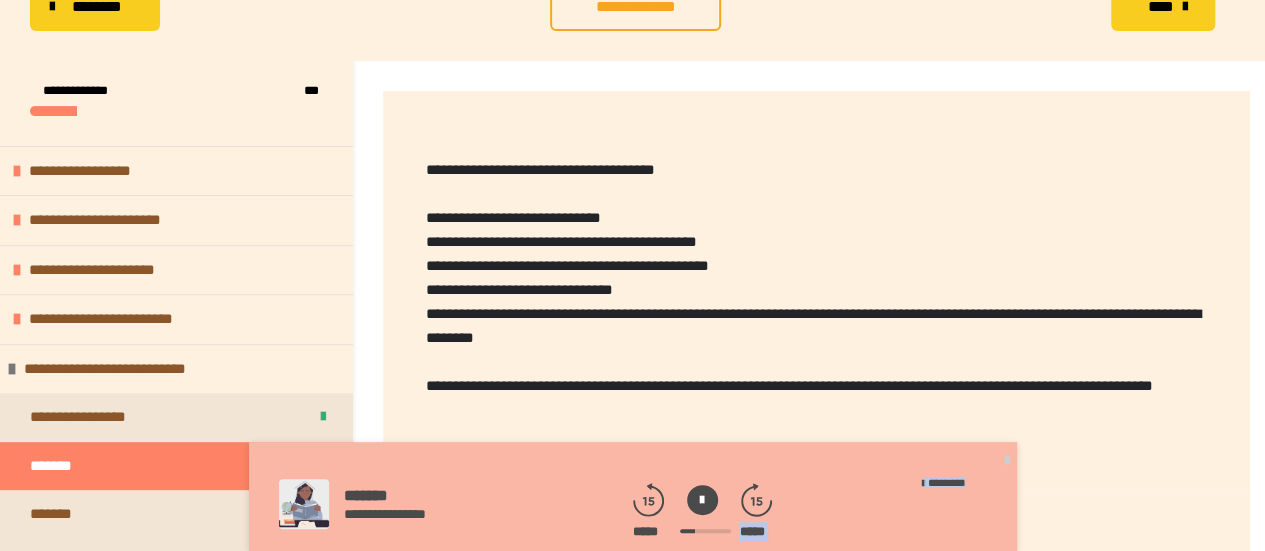 click 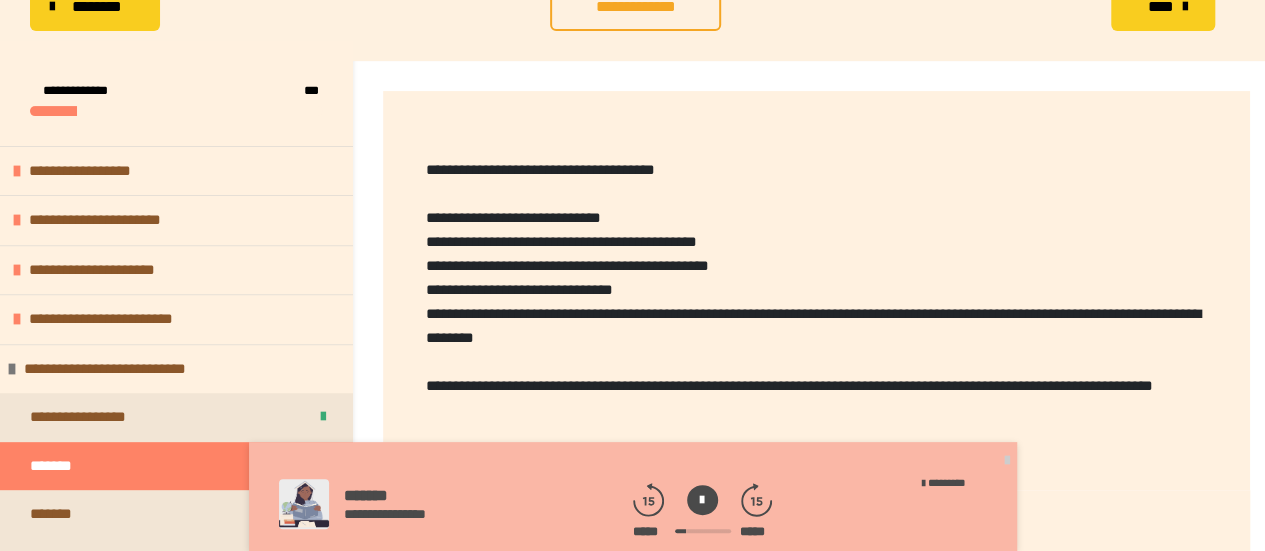 click 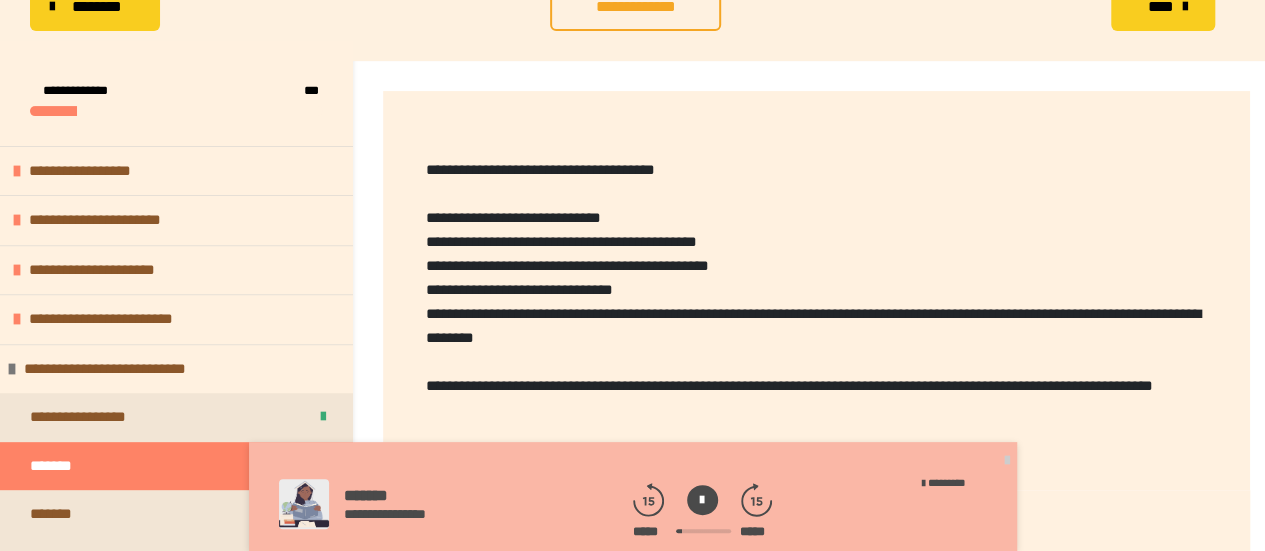 click 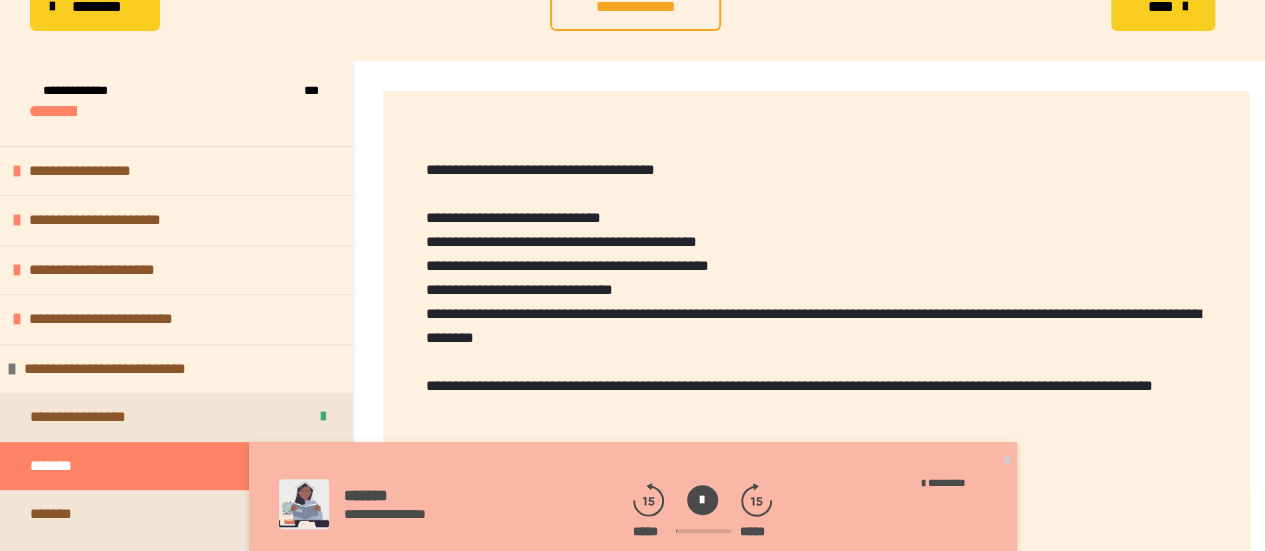 click 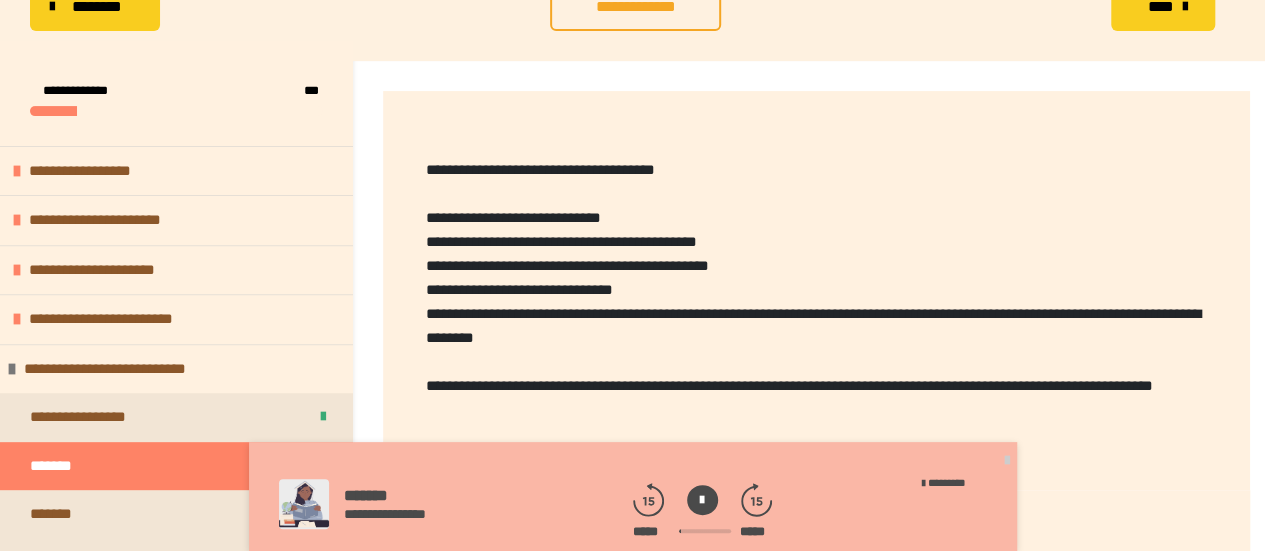 click at bounding box center (702, 500) 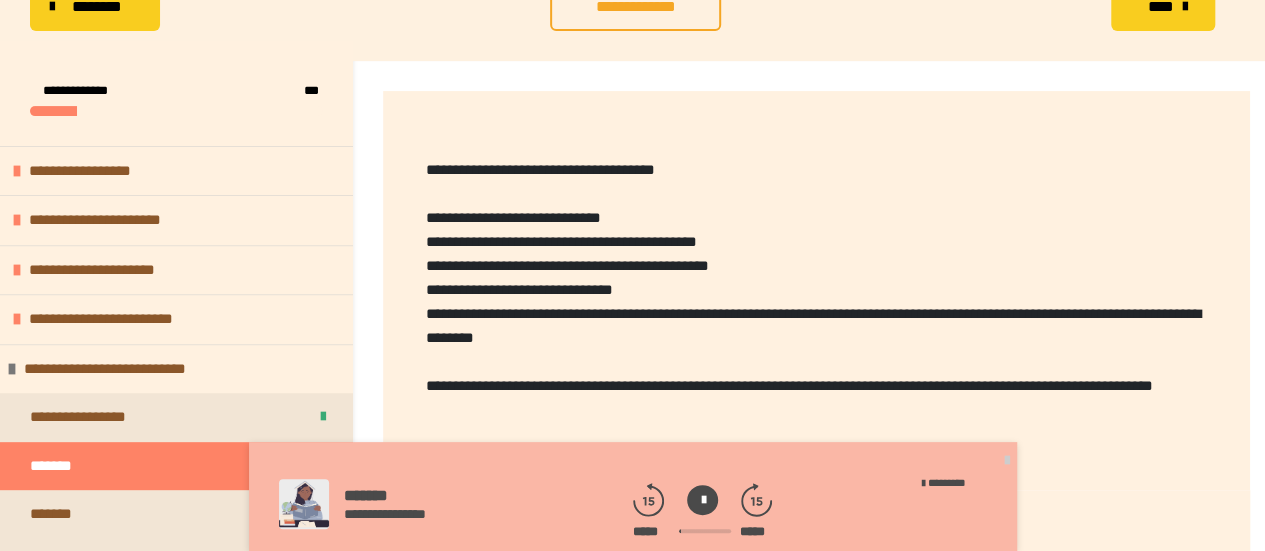 click at bounding box center (702, 500) 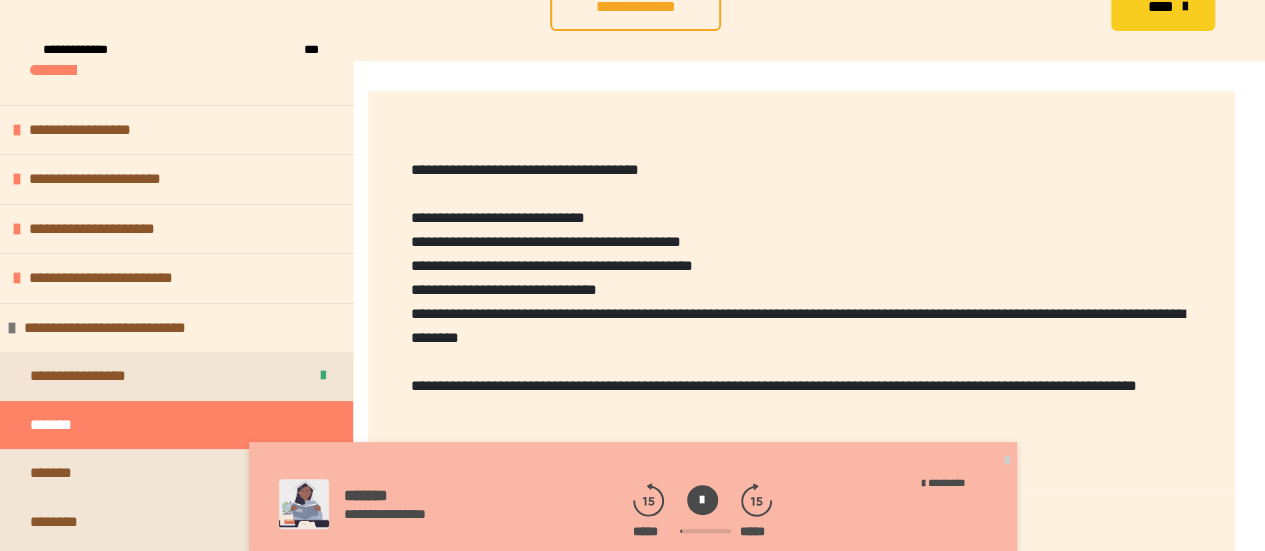 scroll, scrollTop: 836, scrollLeft: 0, axis: vertical 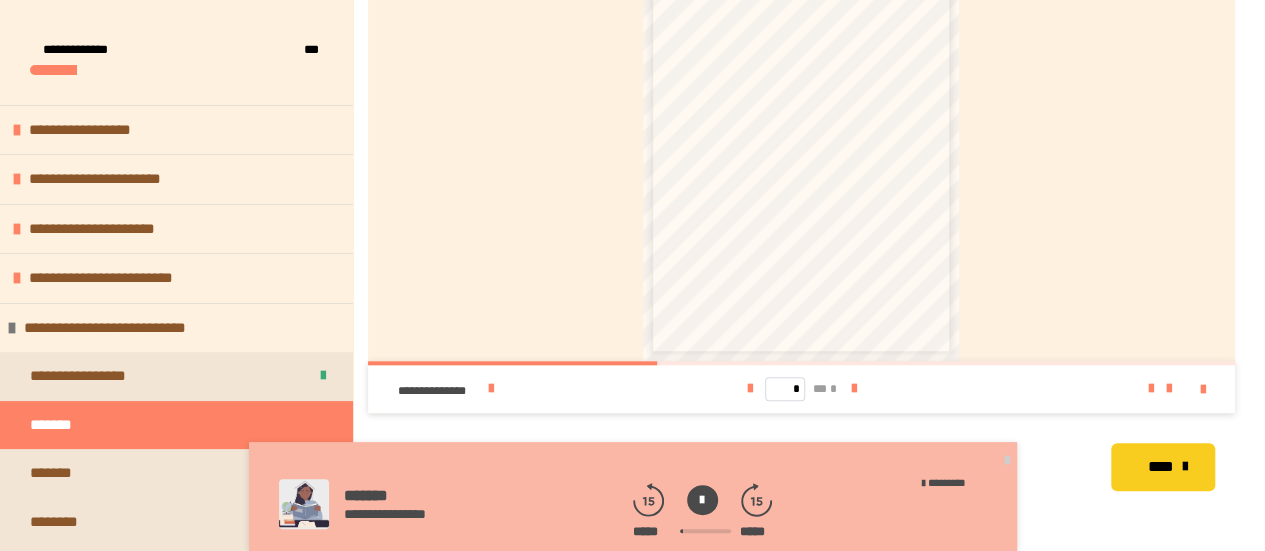 click on "* ** *" at bounding box center [801, 389] 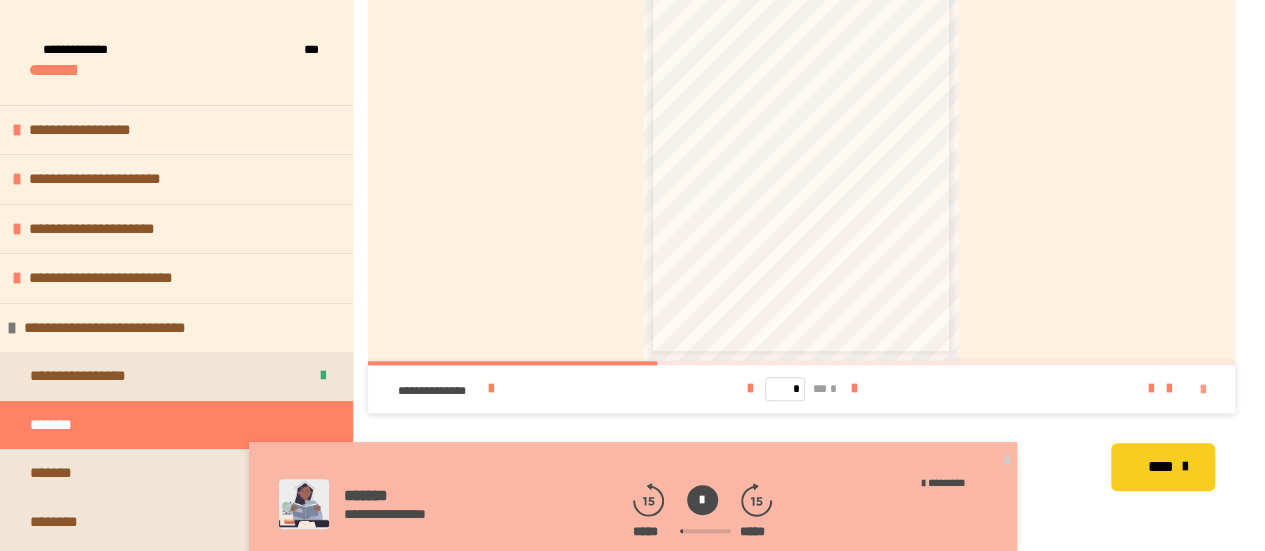 click at bounding box center (1203, 390) 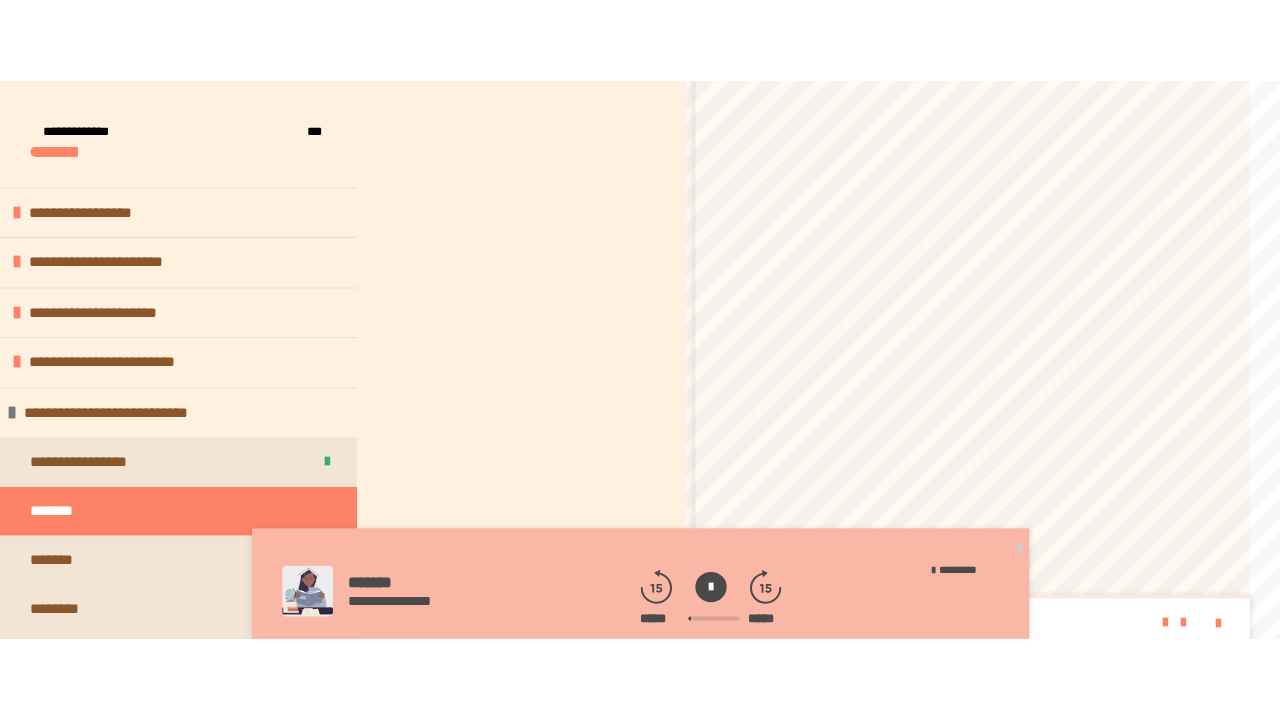 scroll, scrollTop: 668, scrollLeft: 0, axis: vertical 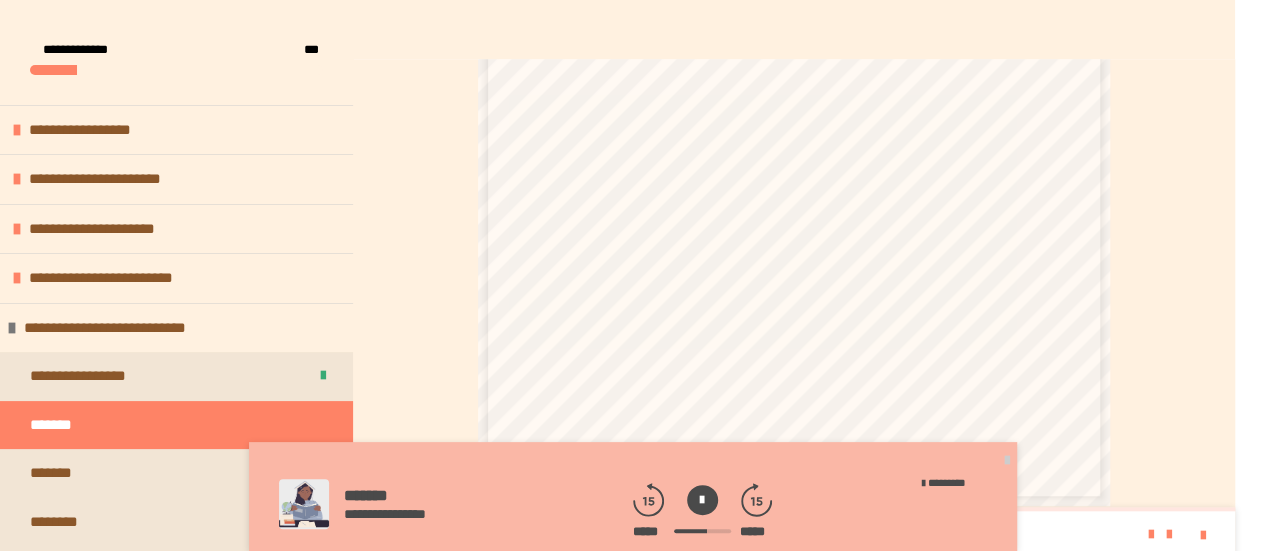 drag, startPoint x: 703, startPoint y: 534, endPoint x: 690, endPoint y: 540, distance: 14.3178215 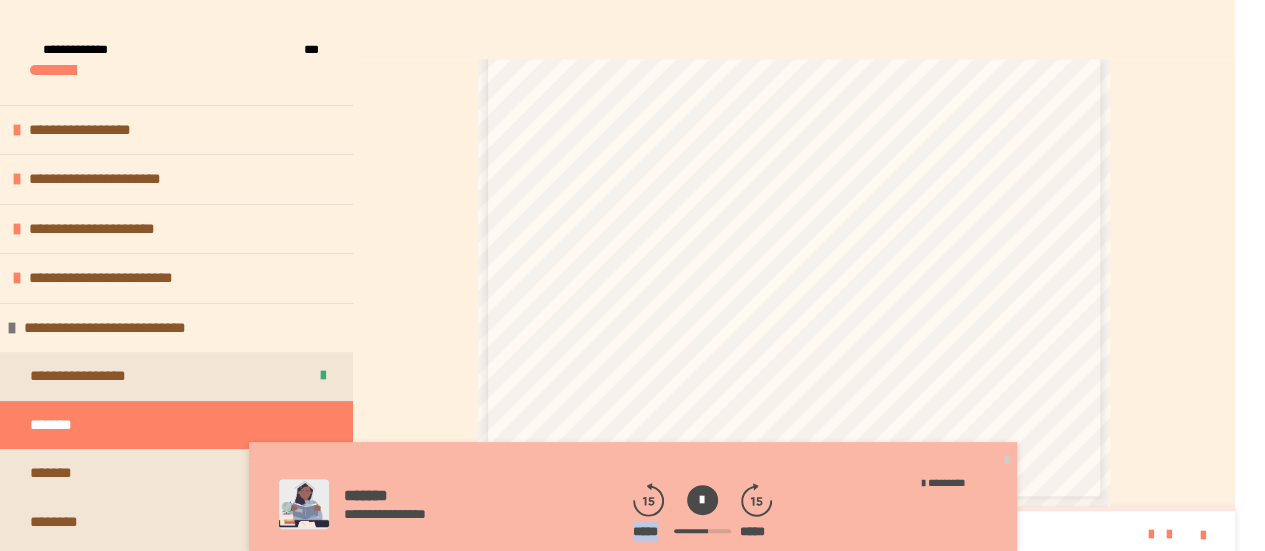 drag, startPoint x: 708, startPoint y: 532, endPoint x: 652, endPoint y: 509, distance: 60.53924 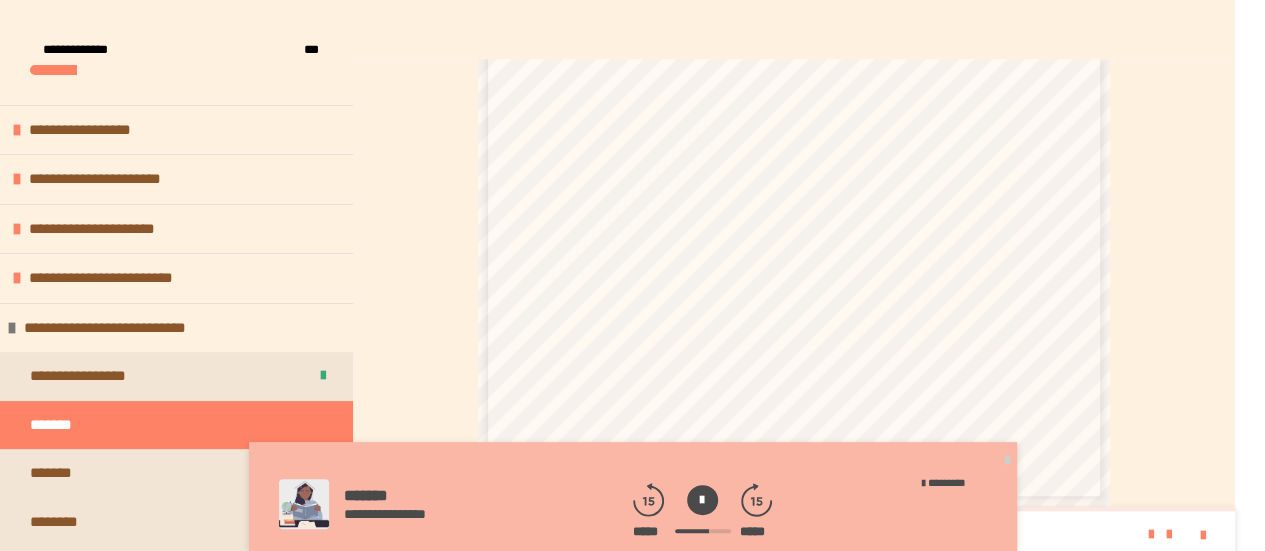 click 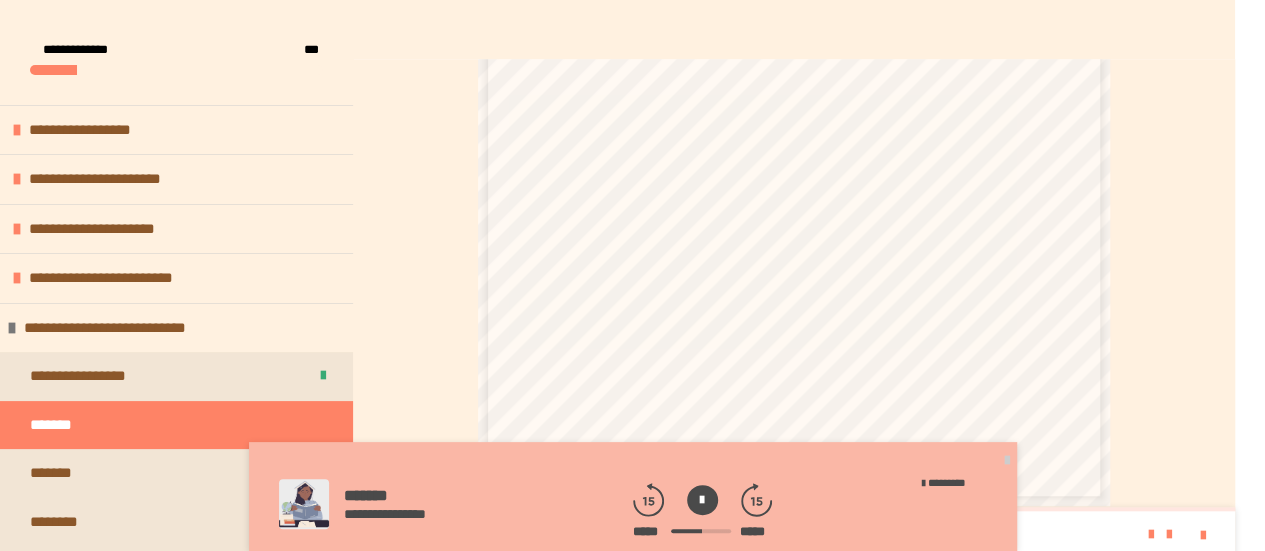 click 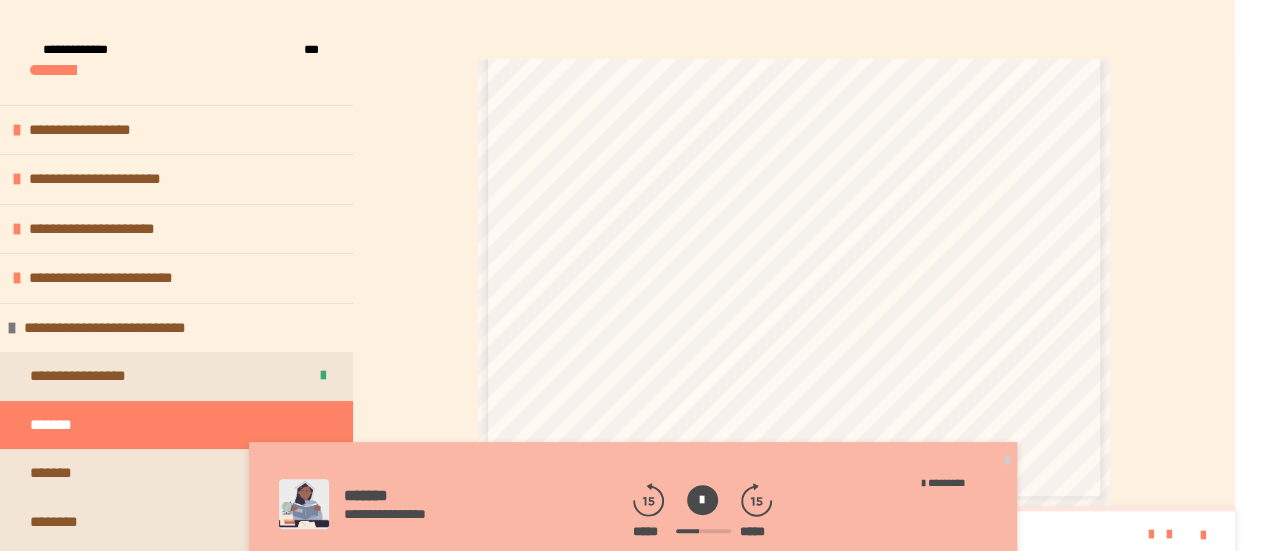 click 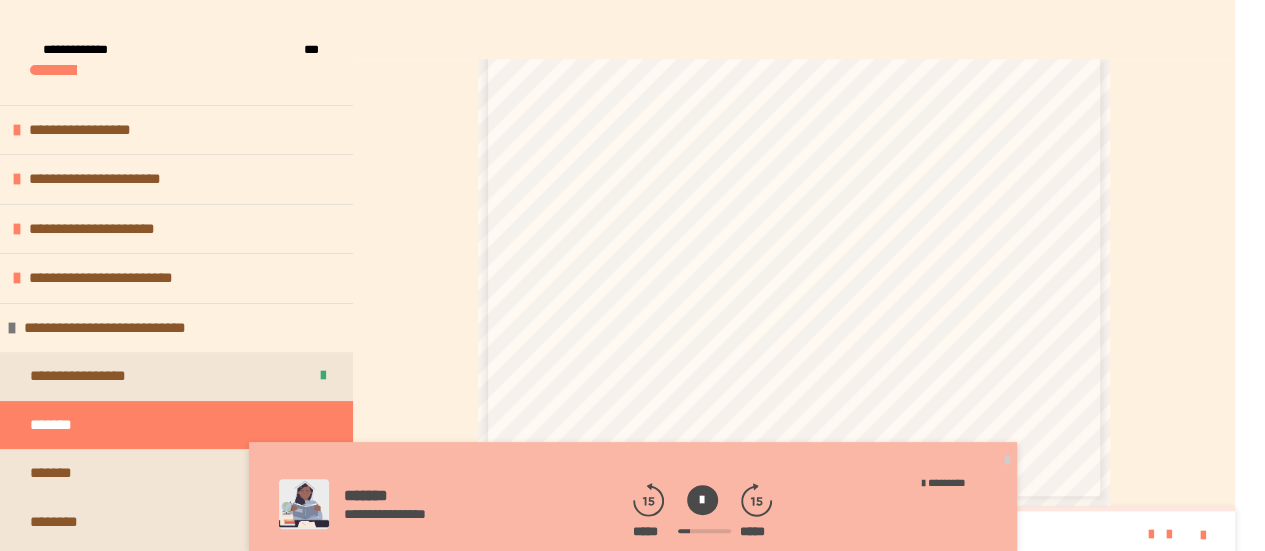 click 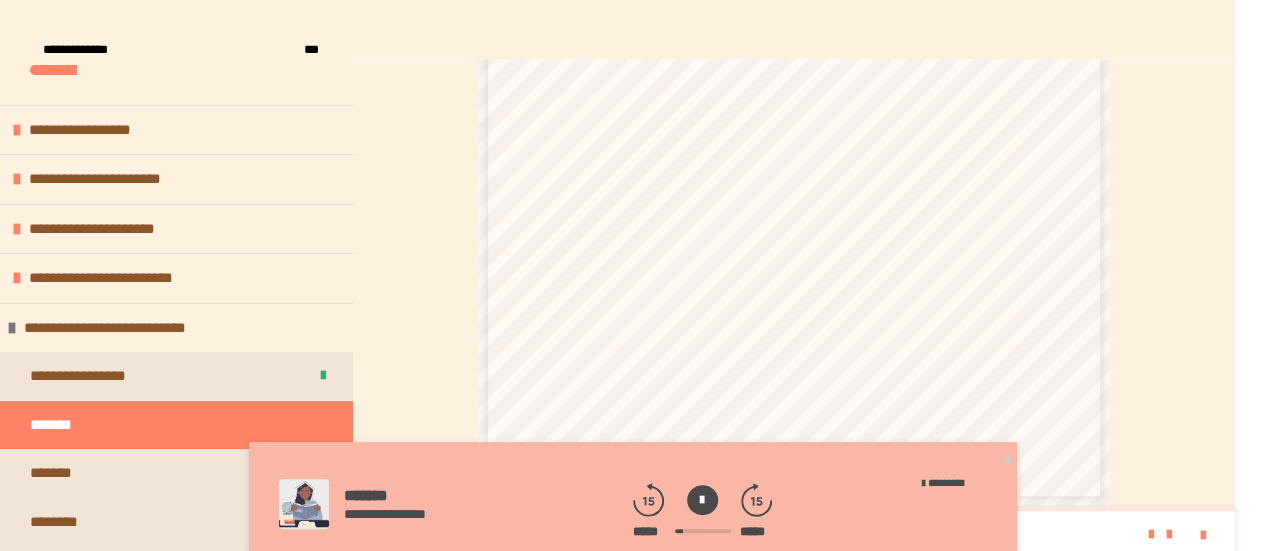 click 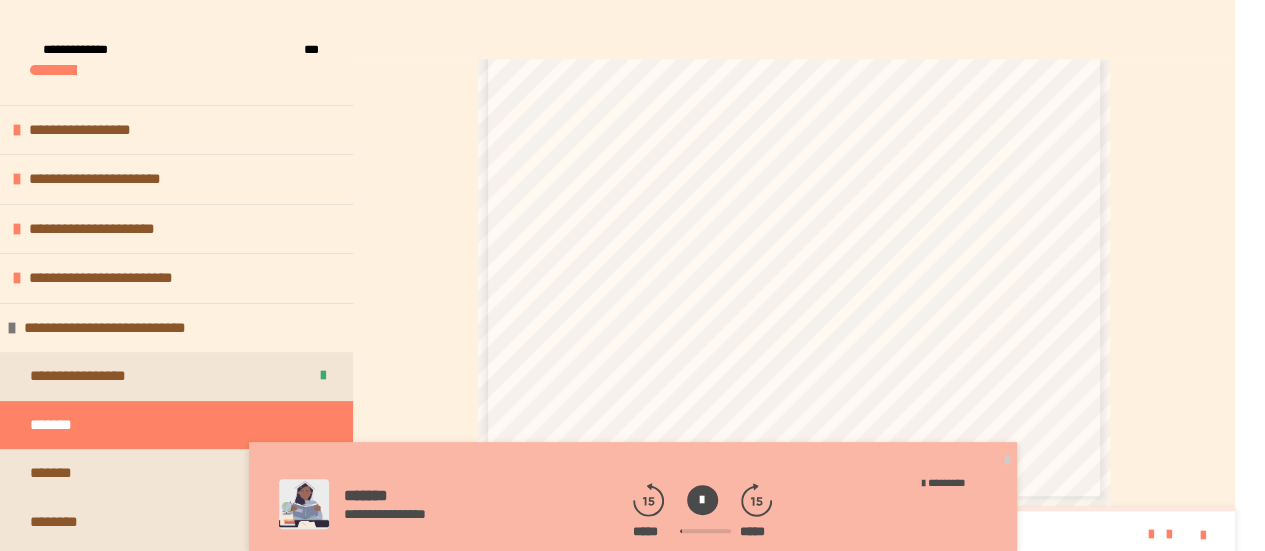 click 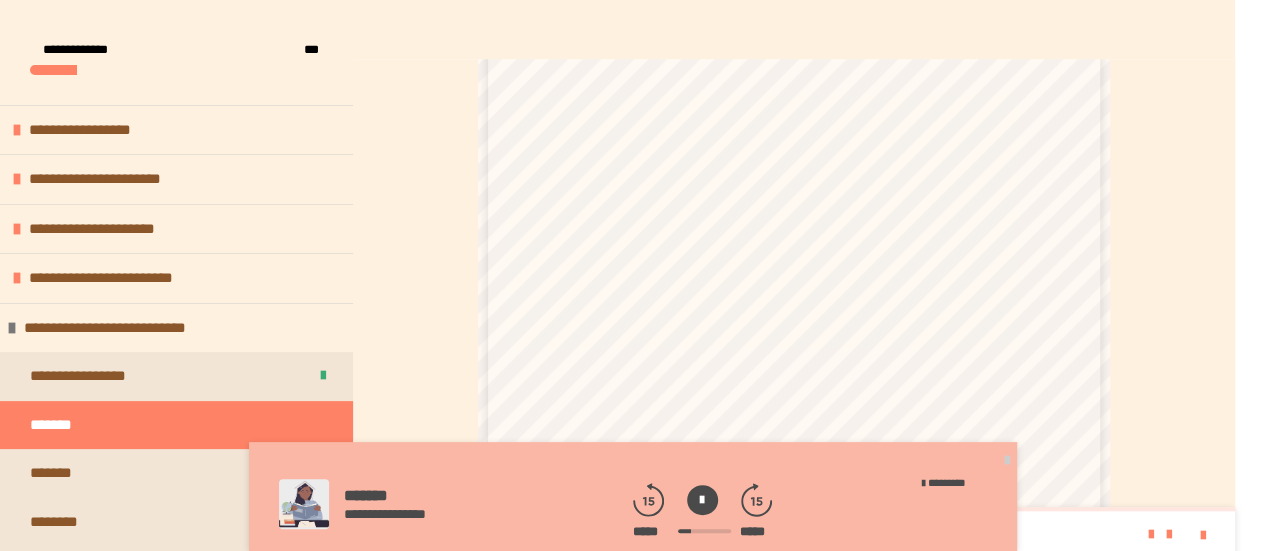 scroll, scrollTop: 39, scrollLeft: 0, axis: vertical 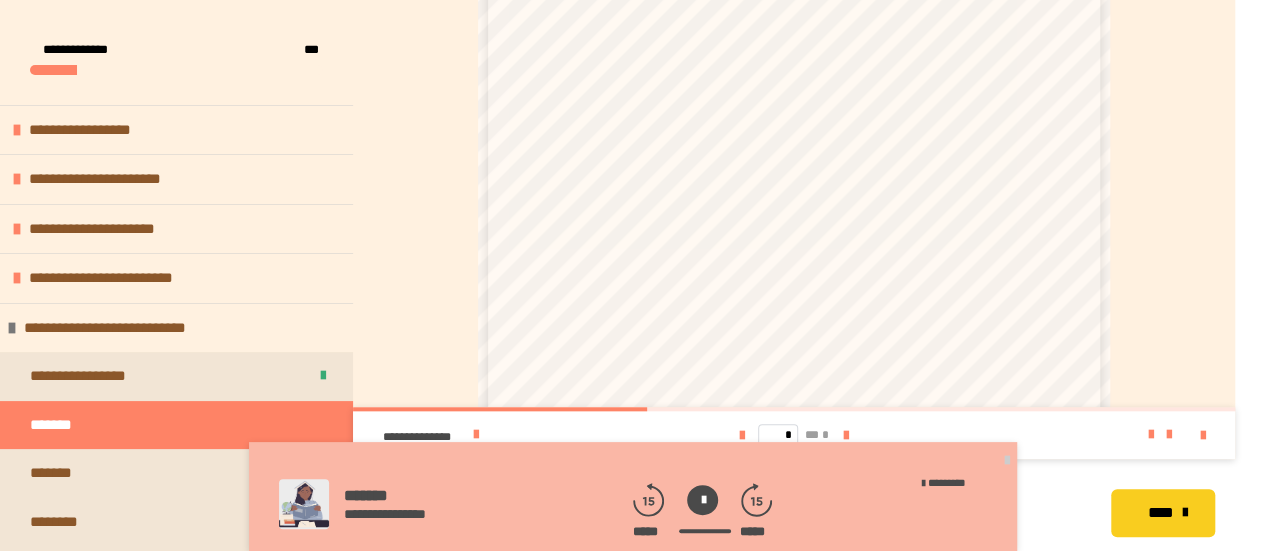 click at bounding box center (702, 500) 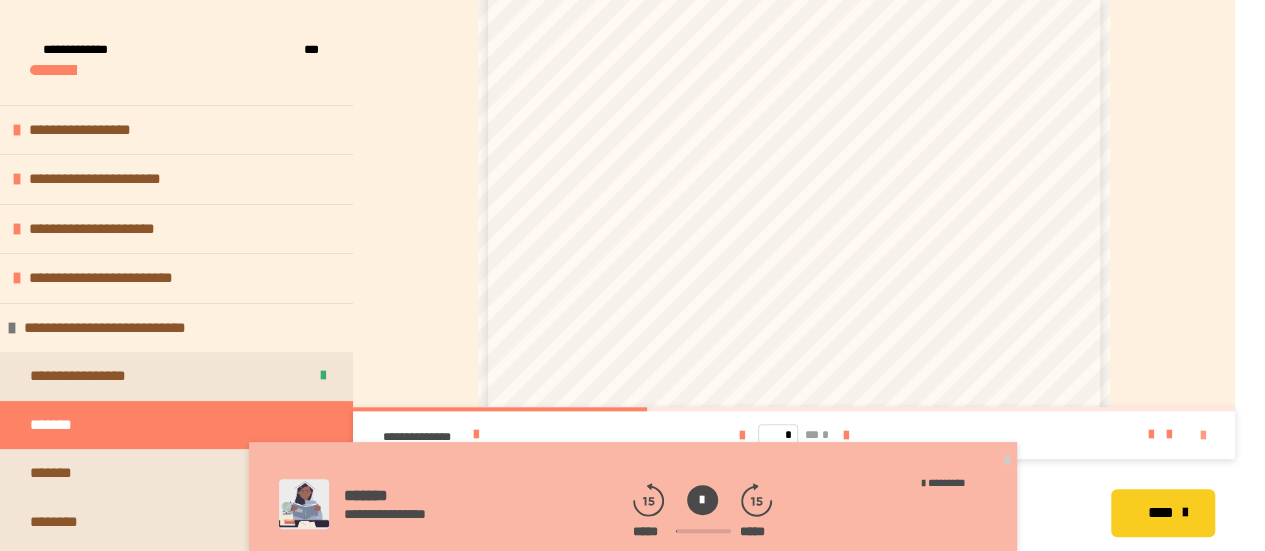 click at bounding box center (1203, 436) 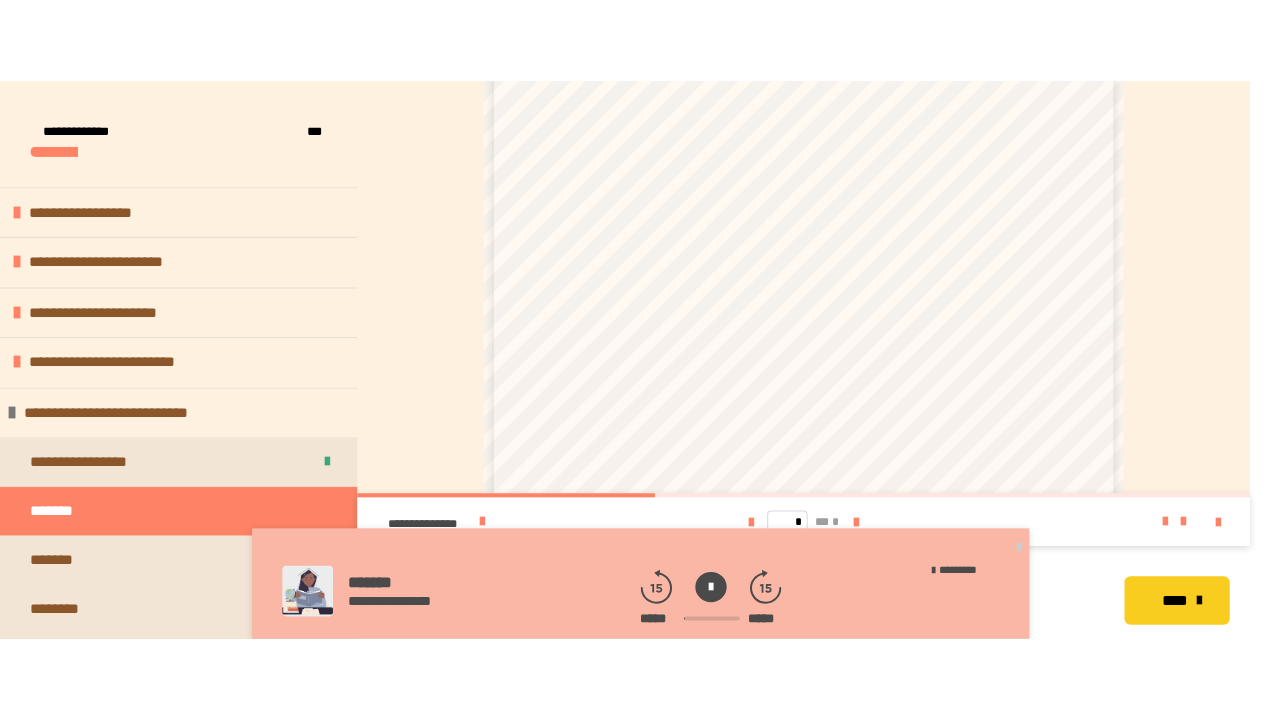 scroll, scrollTop: 668, scrollLeft: 0, axis: vertical 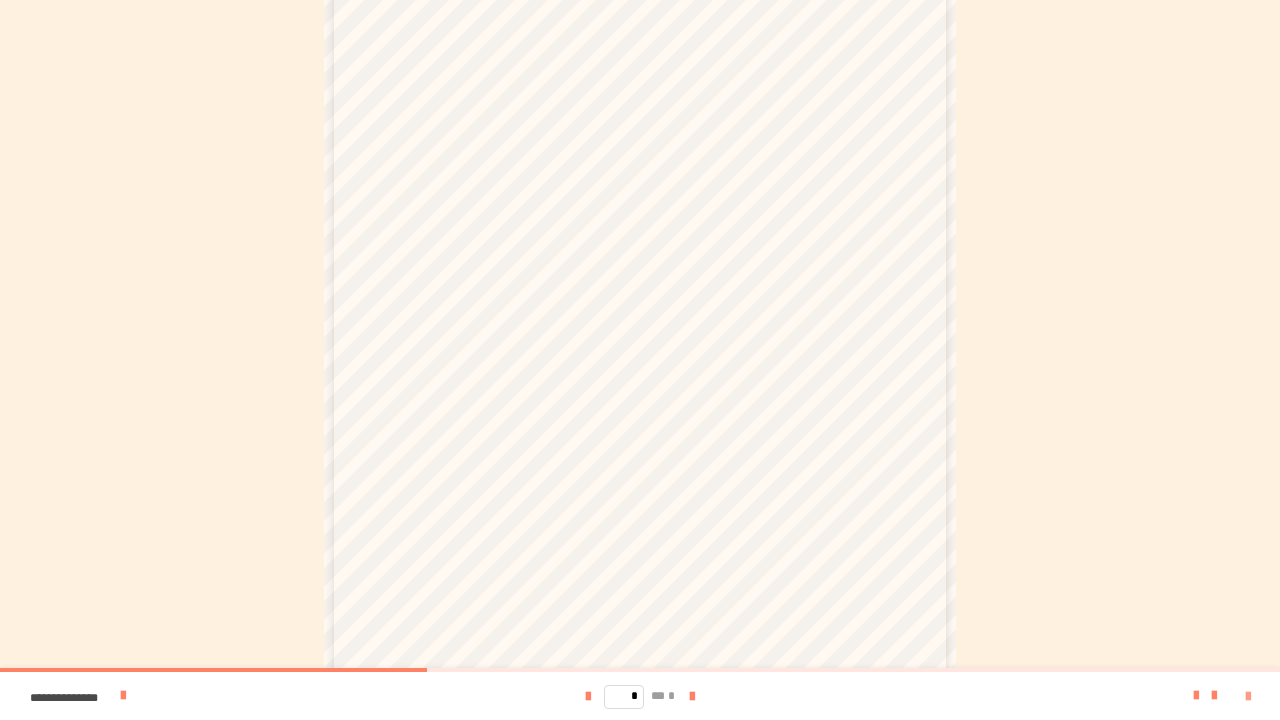 click at bounding box center [1248, 697] 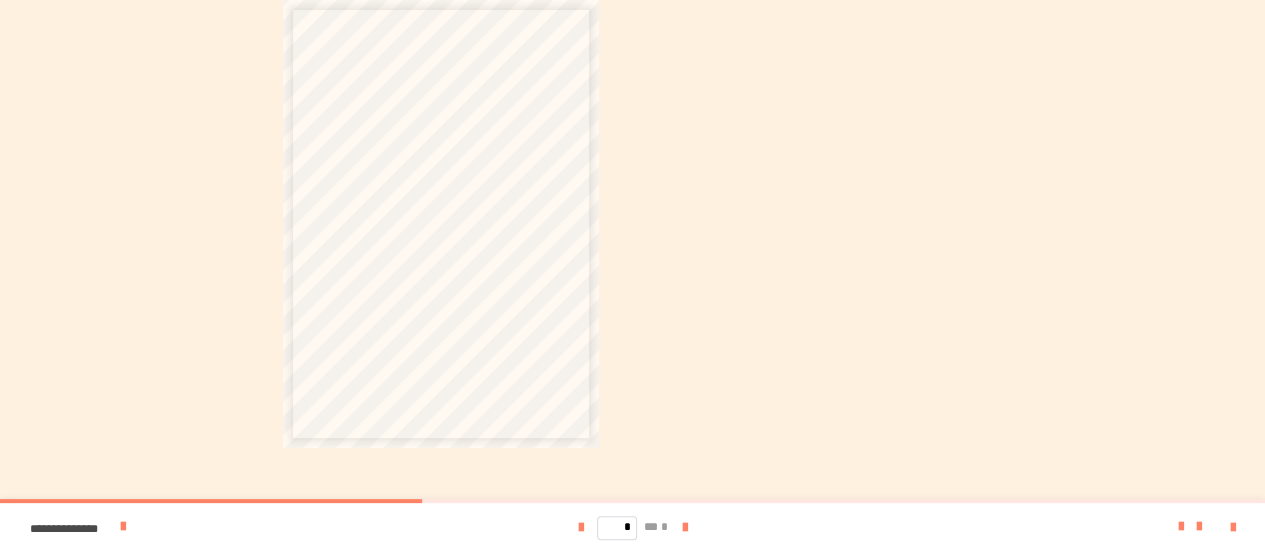 scroll, scrollTop: 84, scrollLeft: 0, axis: vertical 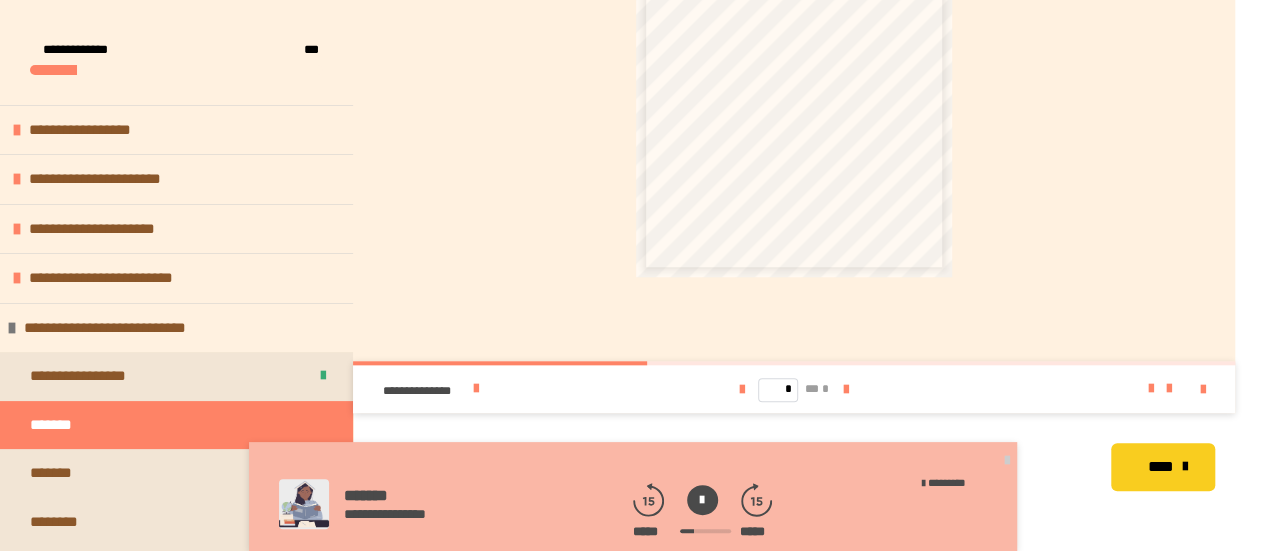 click on "**********" at bounding box center [794, 53] 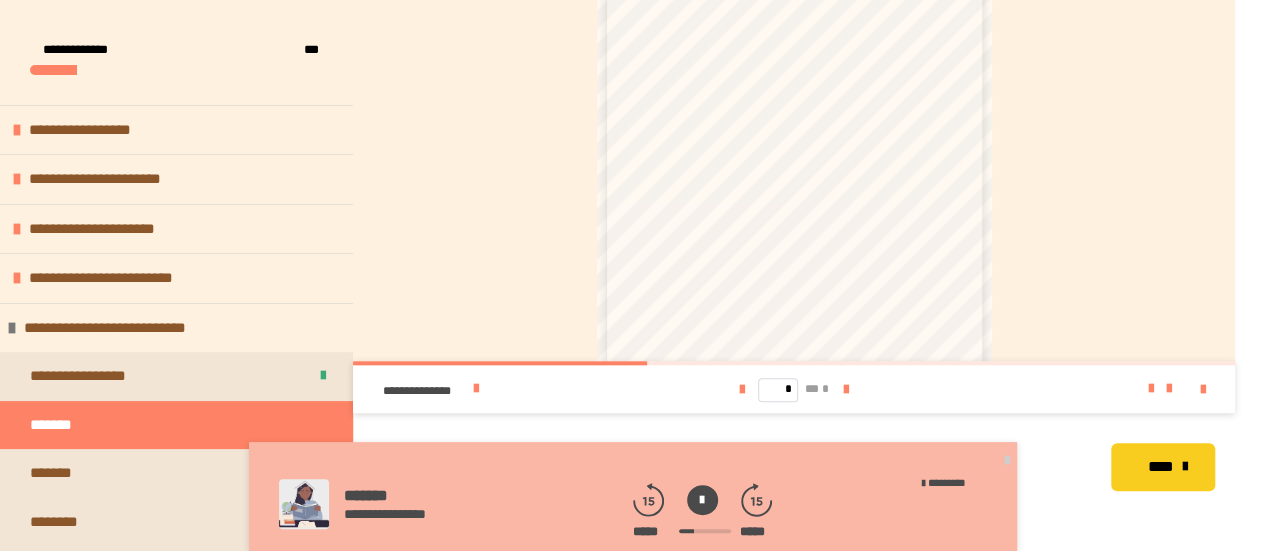 scroll, scrollTop: 112, scrollLeft: 0, axis: vertical 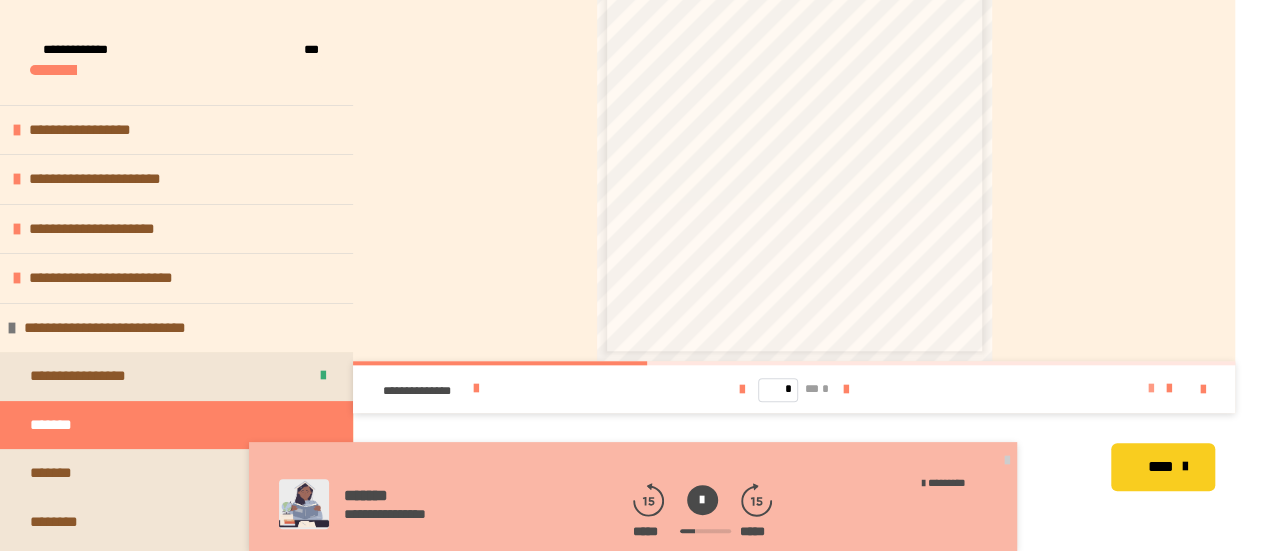 click at bounding box center (1151, 389) 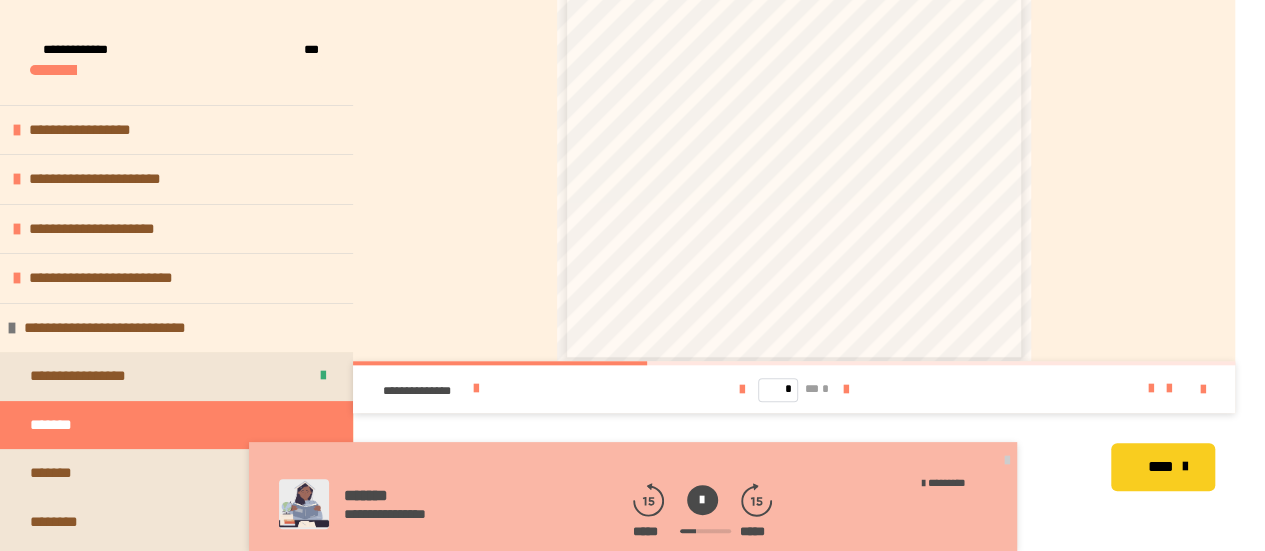 scroll, scrollTop: 225, scrollLeft: 0, axis: vertical 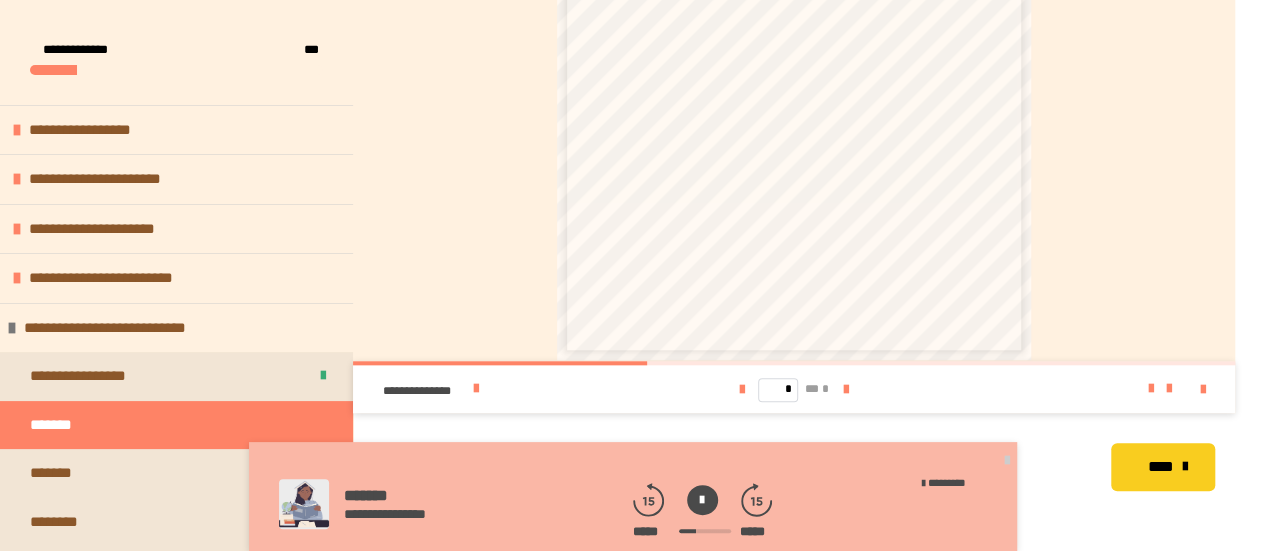 drag, startPoint x: 1130, startPoint y: 389, endPoint x: 1108, endPoint y: 380, distance: 23.769728 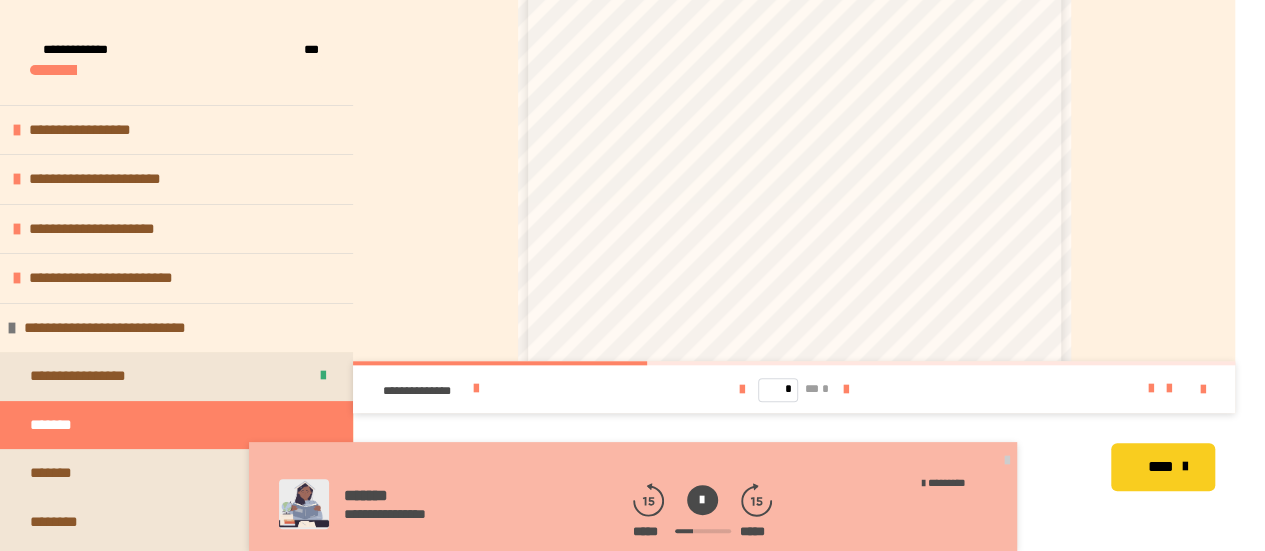 scroll, scrollTop: 337, scrollLeft: 0, axis: vertical 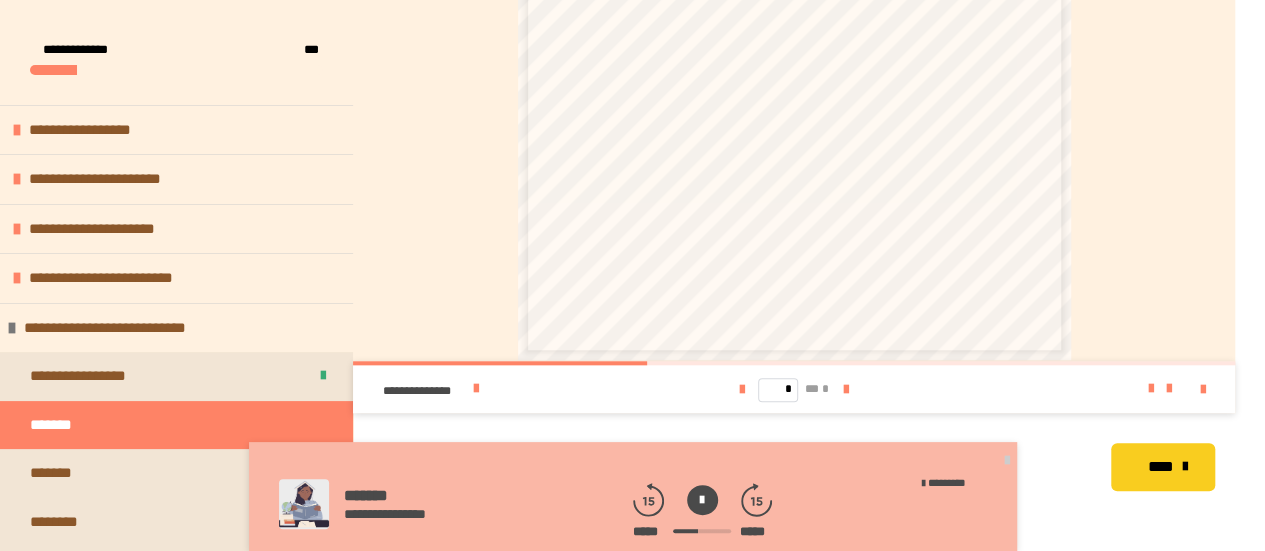 click on "****" at bounding box center [1160, 467] 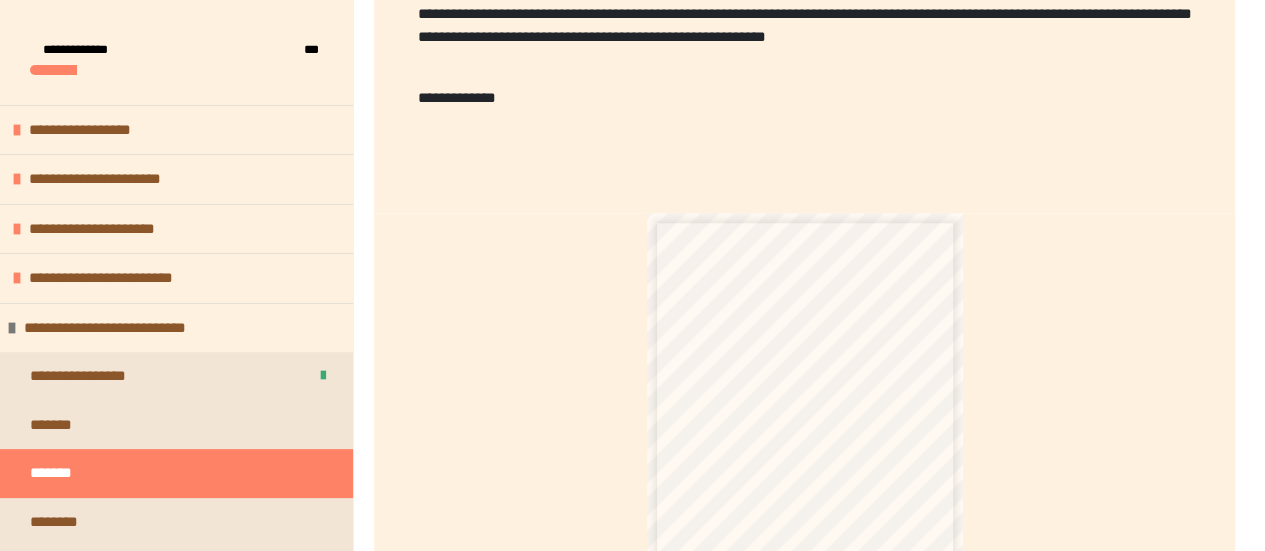 scroll, scrollTop: 926, scrollLeft: 0, axis: vertical 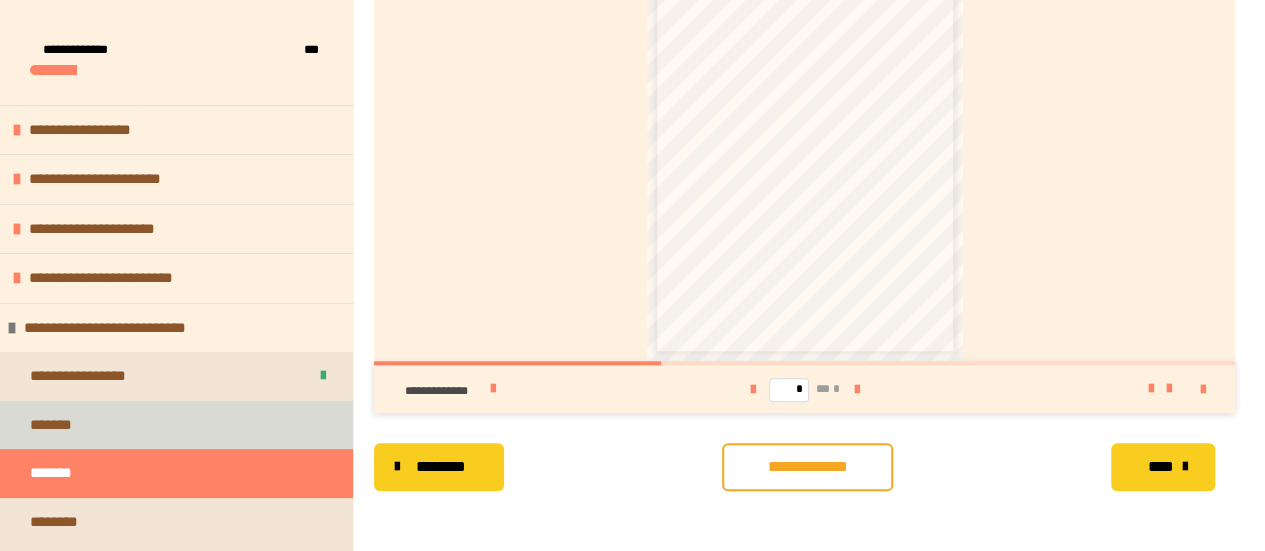 click on "*******" at bounding box center (176, 425) 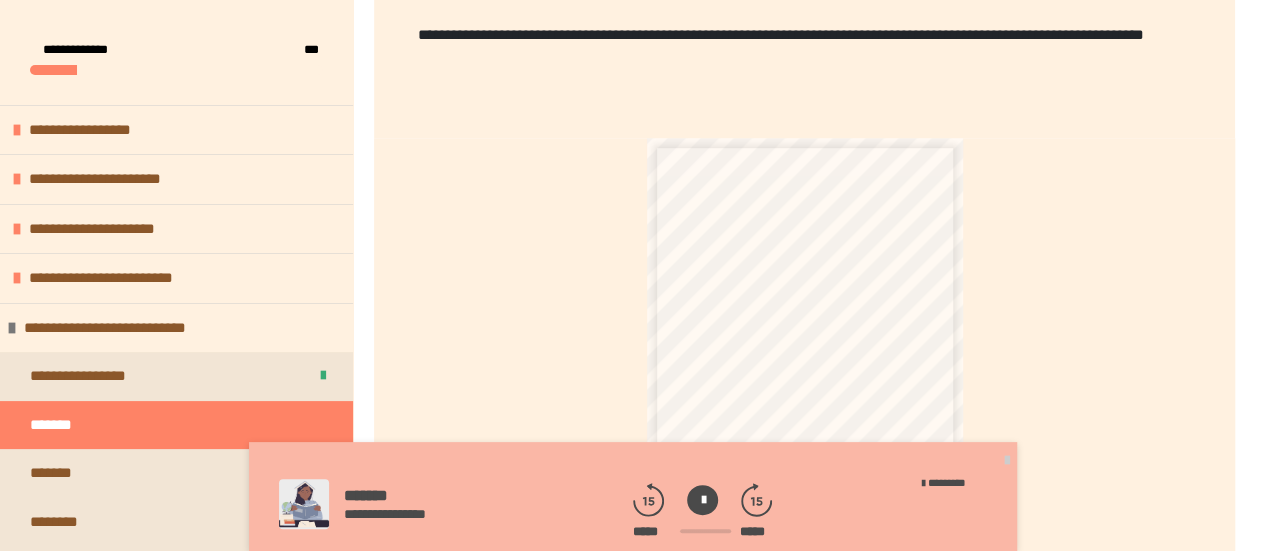 scroll, scrollTop: 837, scrollLeft: 0, axis: vertical 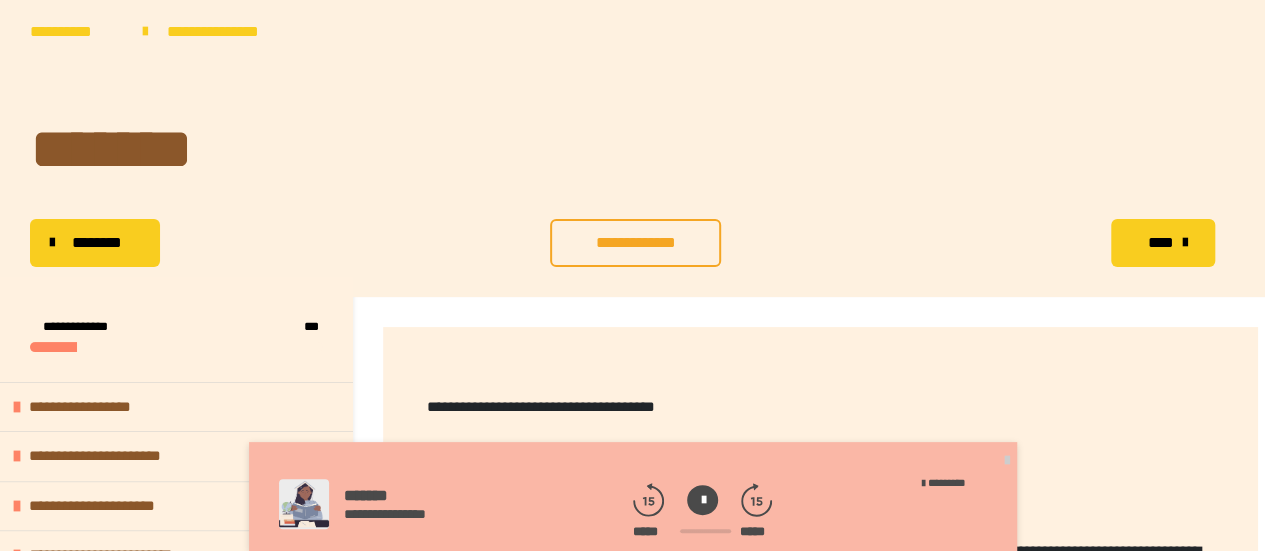click on "**********" at bounding box center [635, 243] 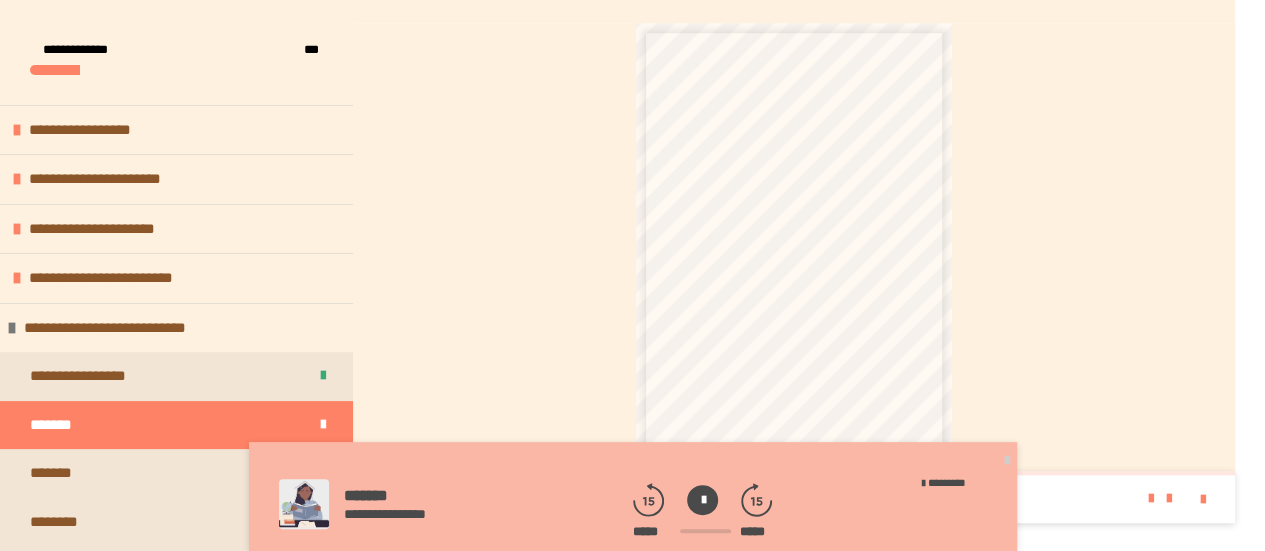 scroll, scrollTop: 800, scrollLeft: 0, axis: vertical 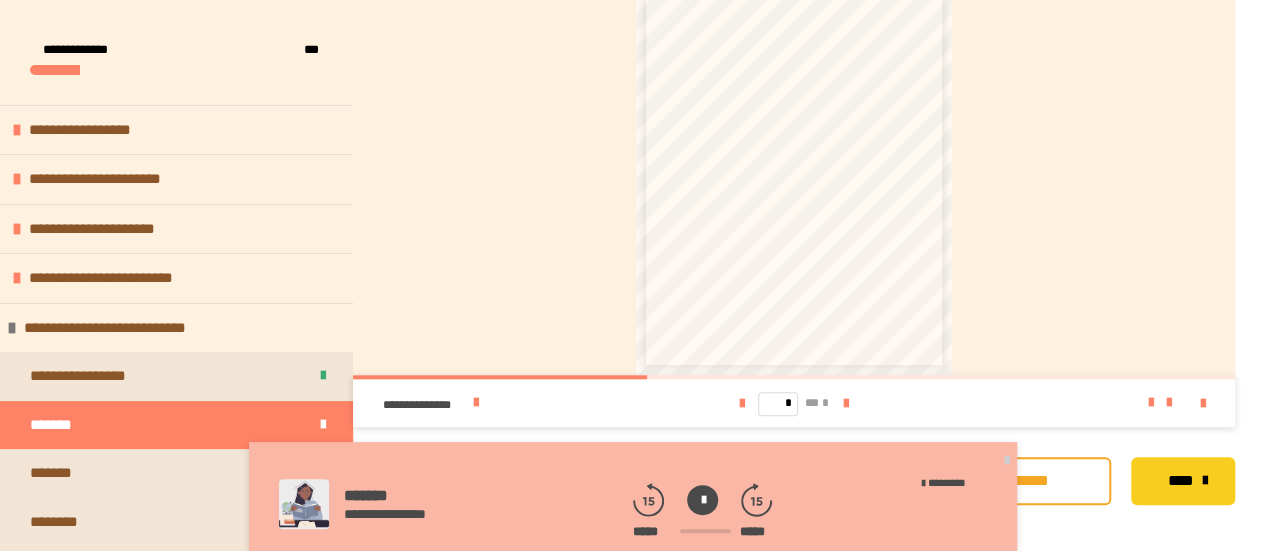 click at bounding box center [1123, 403] 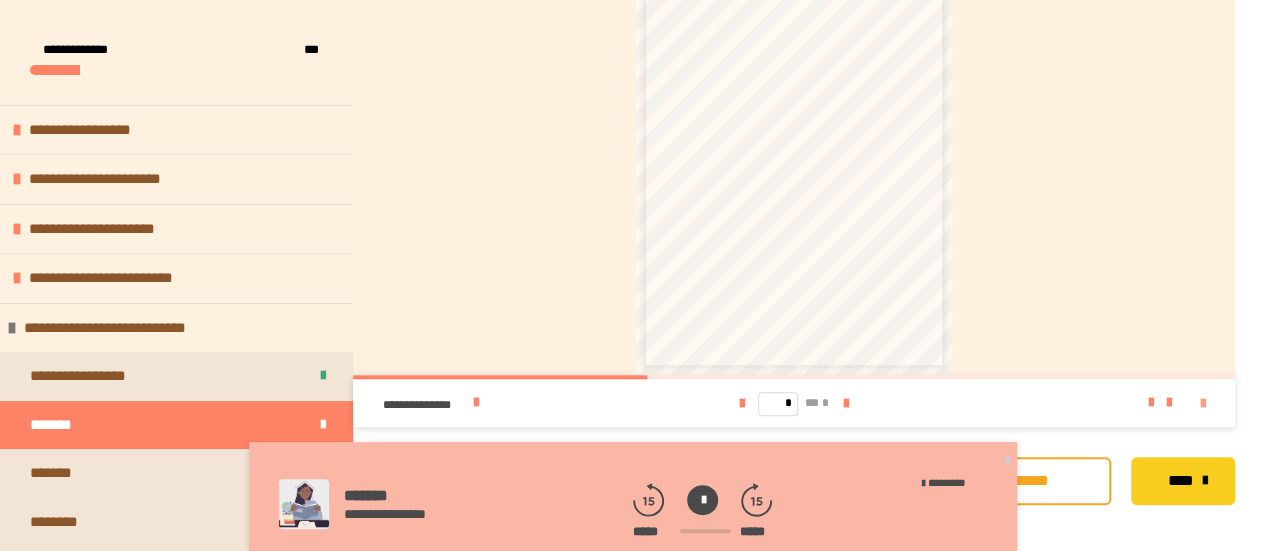 click at bounding box center [1203, 404] 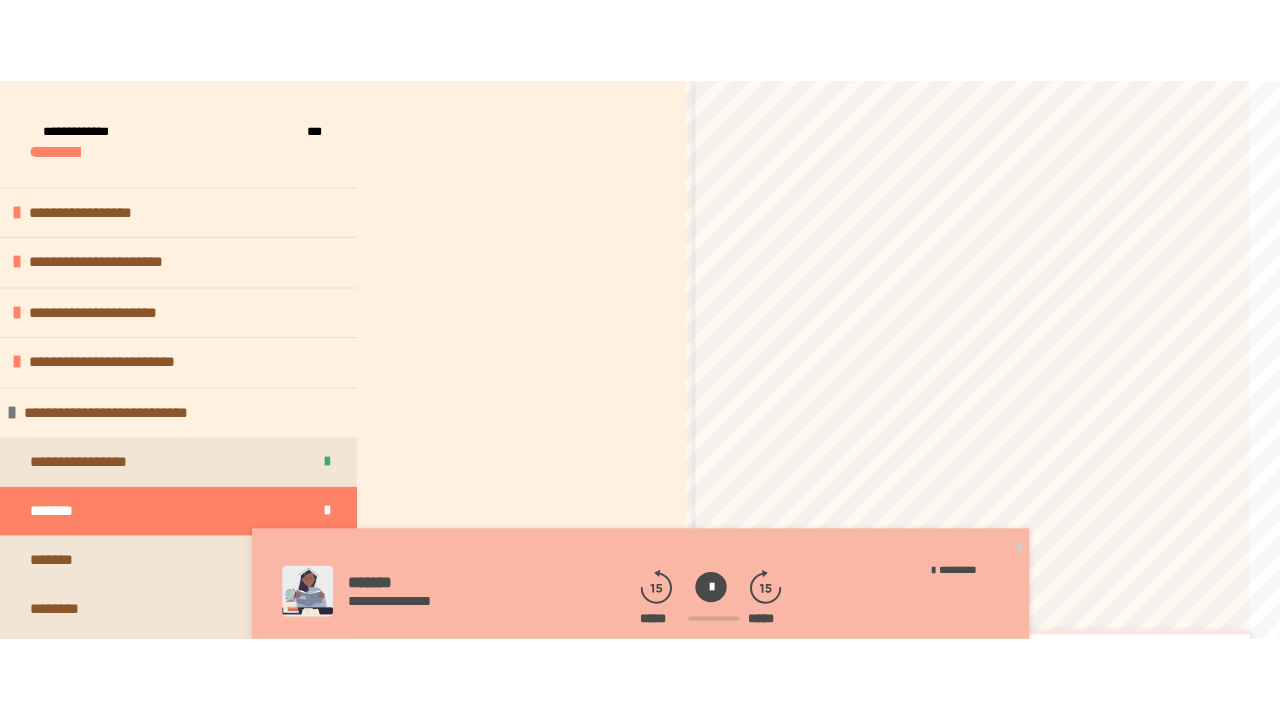 scroll, scrollTop: 668, scrollLeft: 0, axis: vertical 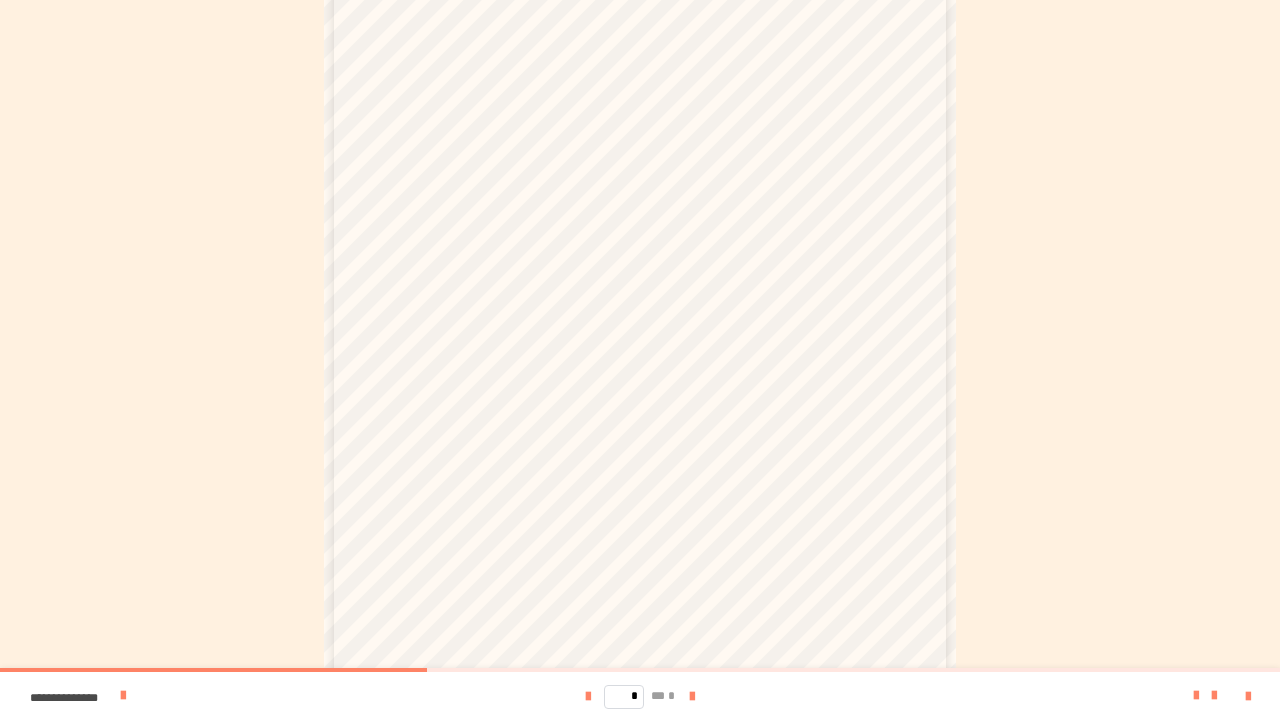click on "* ** *" at bounding box center [640, 696] 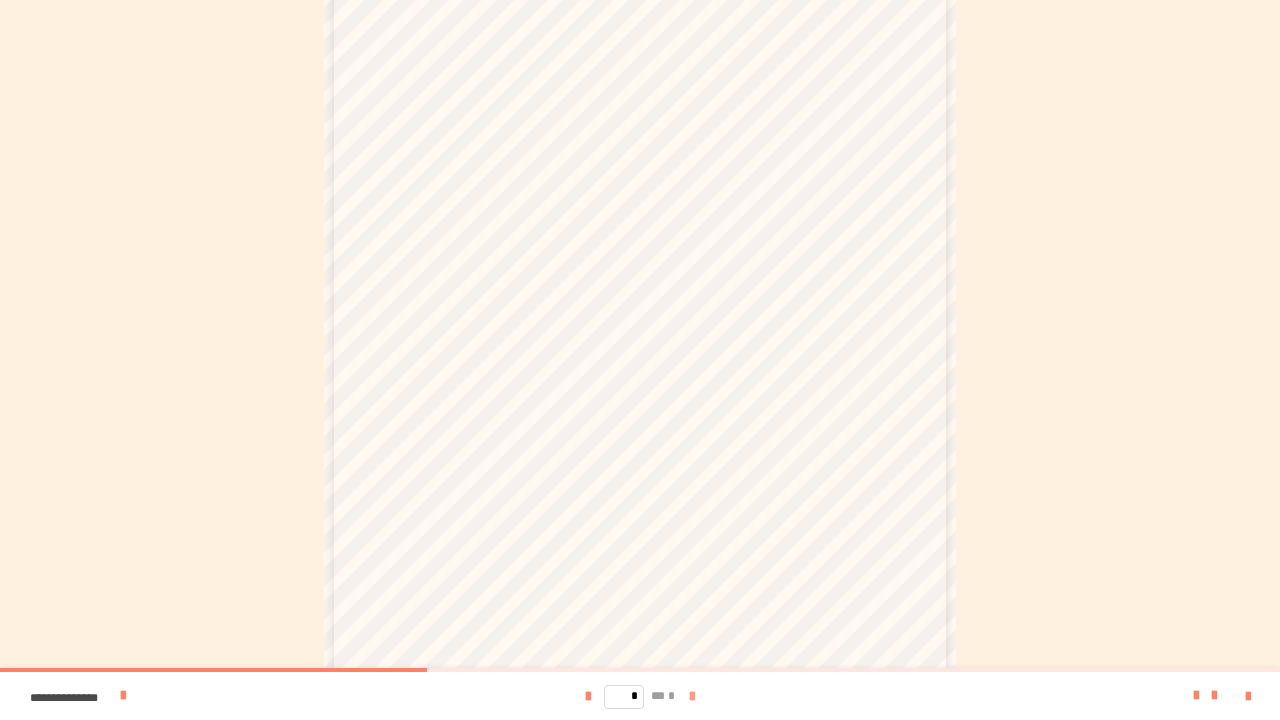 click at bounding box center (692, 697) 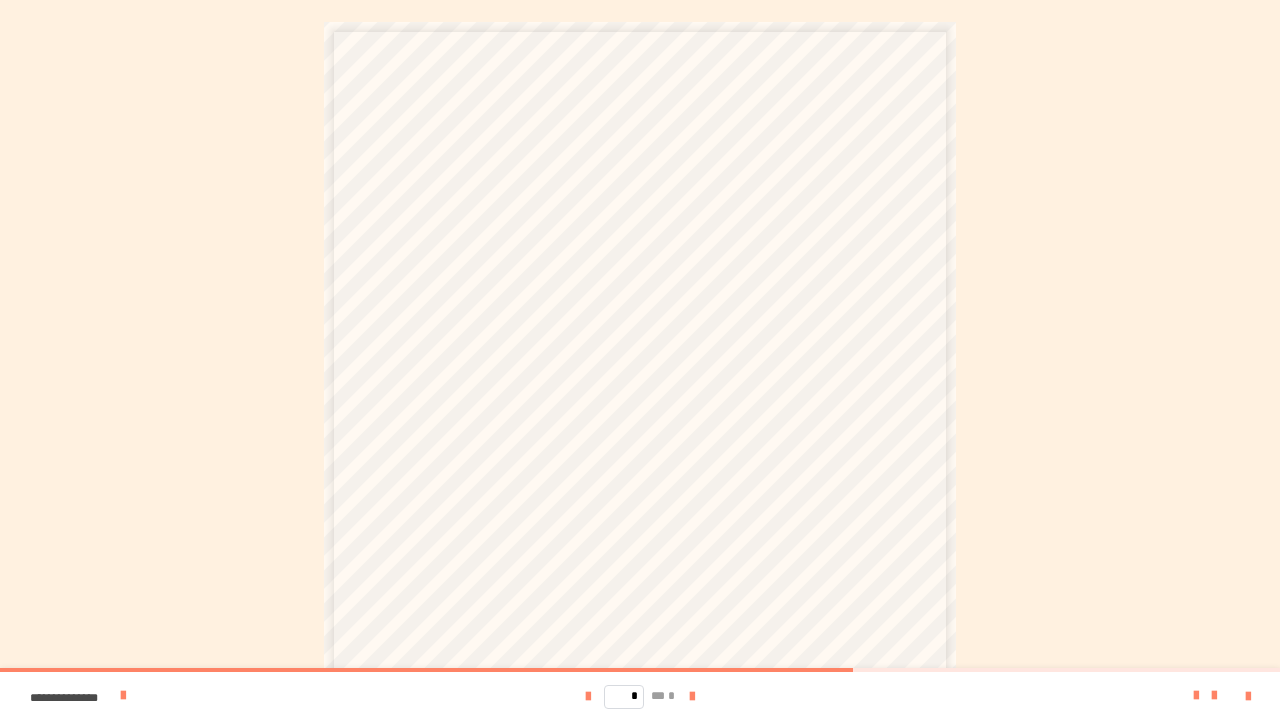 scroll, scrollTop: 0, scrollLeft: 0, axis: both 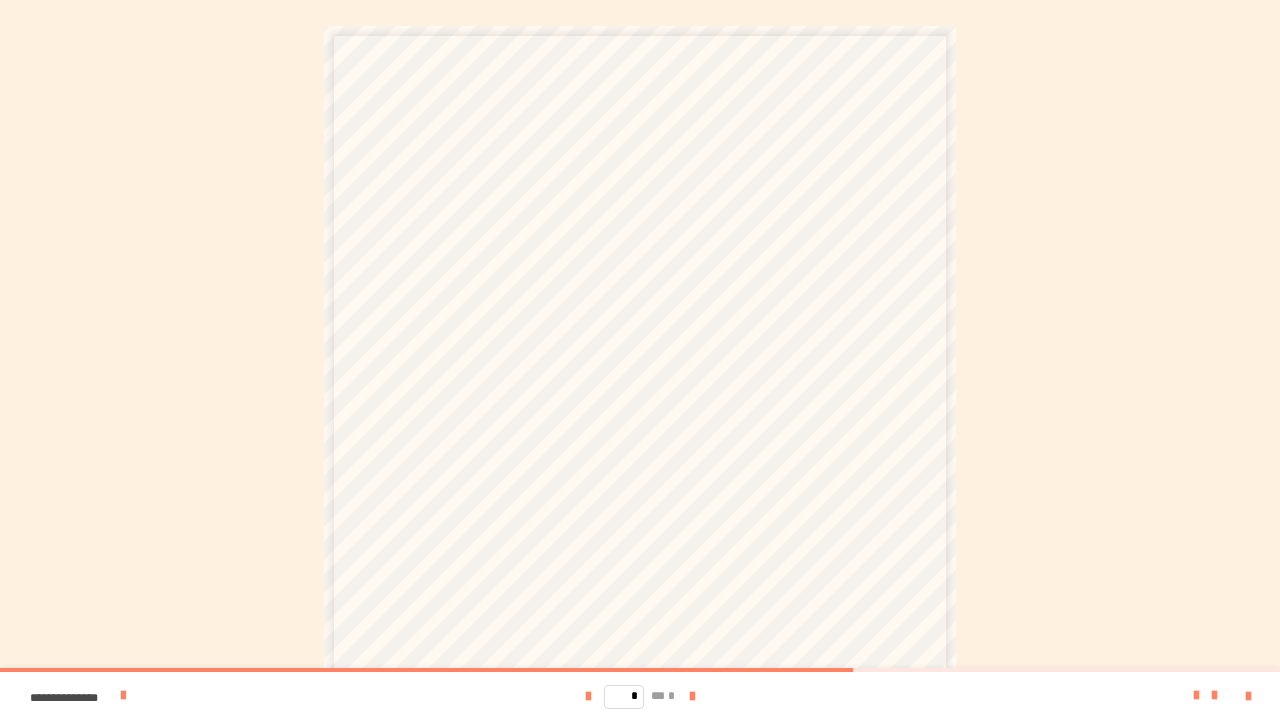 click at bounding box center [692, 697] 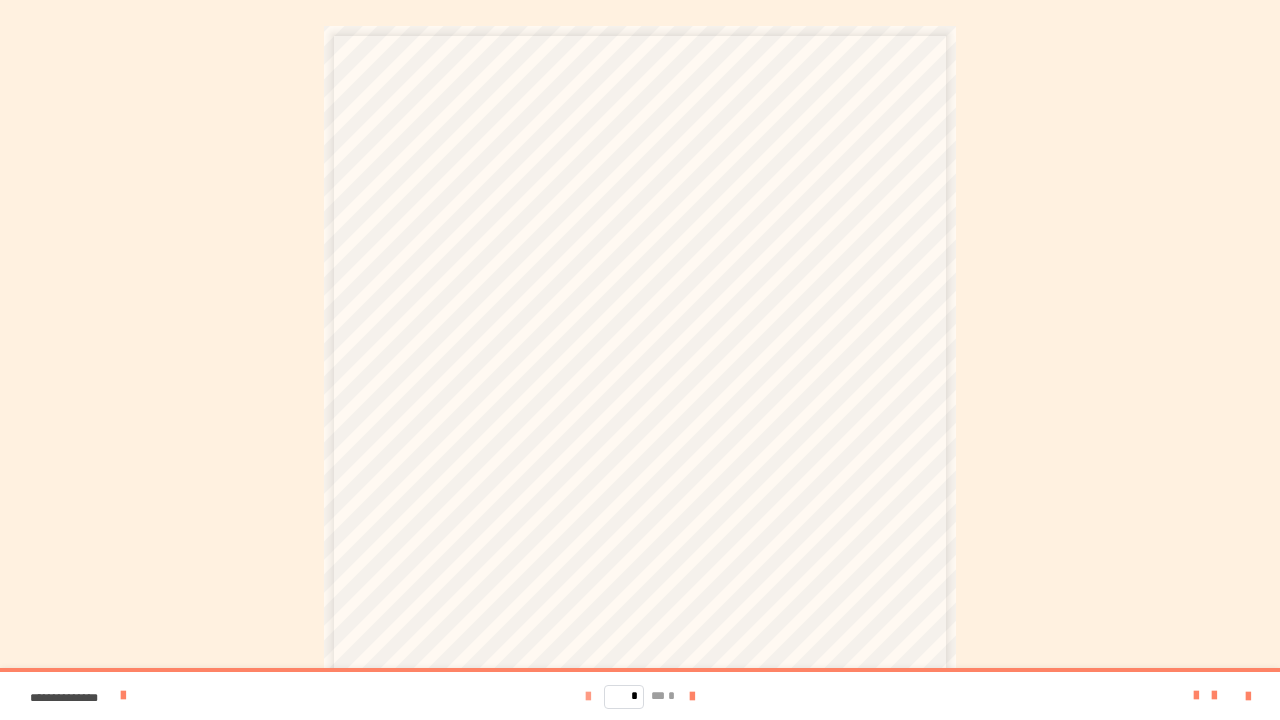 click at bounding box center (588, 697) 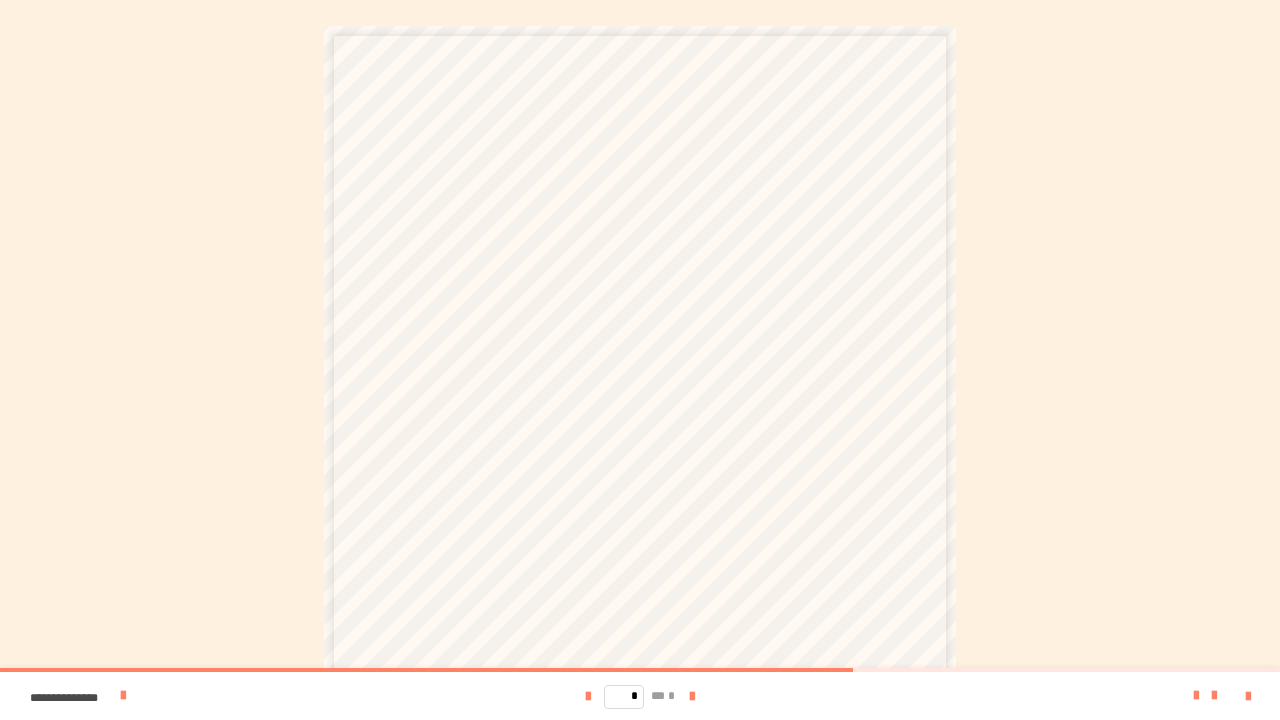 click on "* ** *" at bounding box center [640, 696] 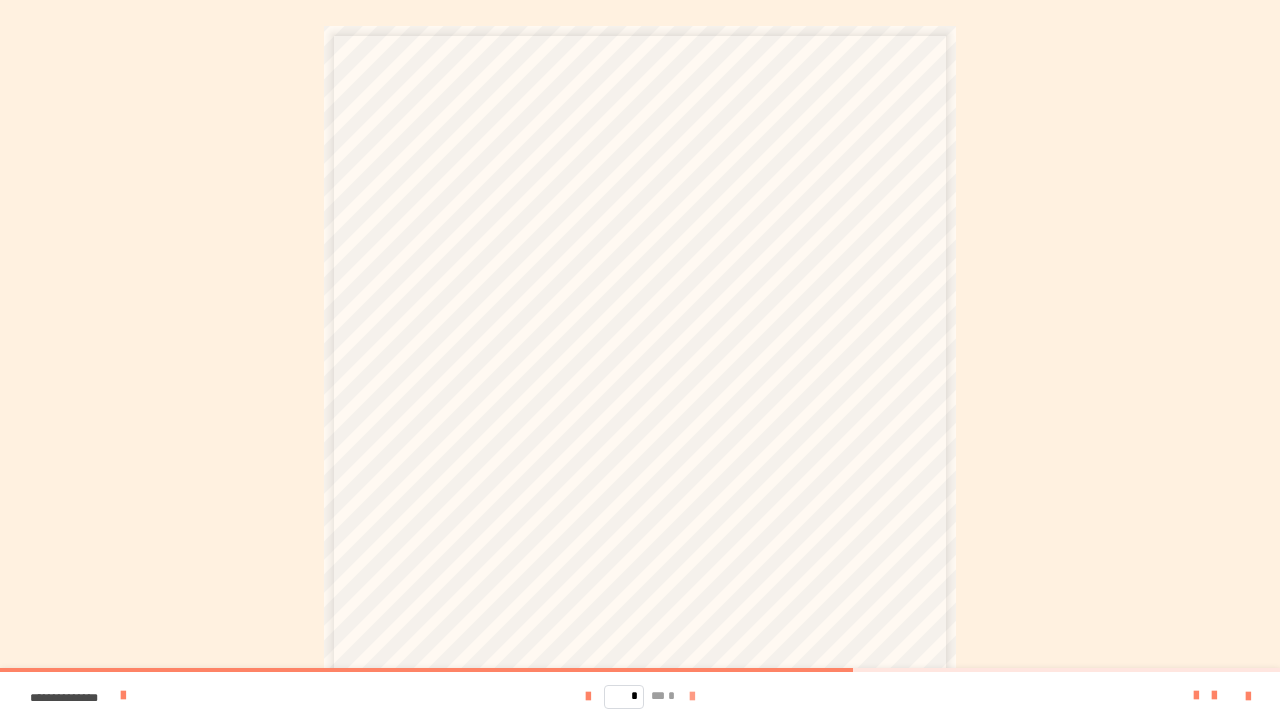 click at bounding box center [692, 696] 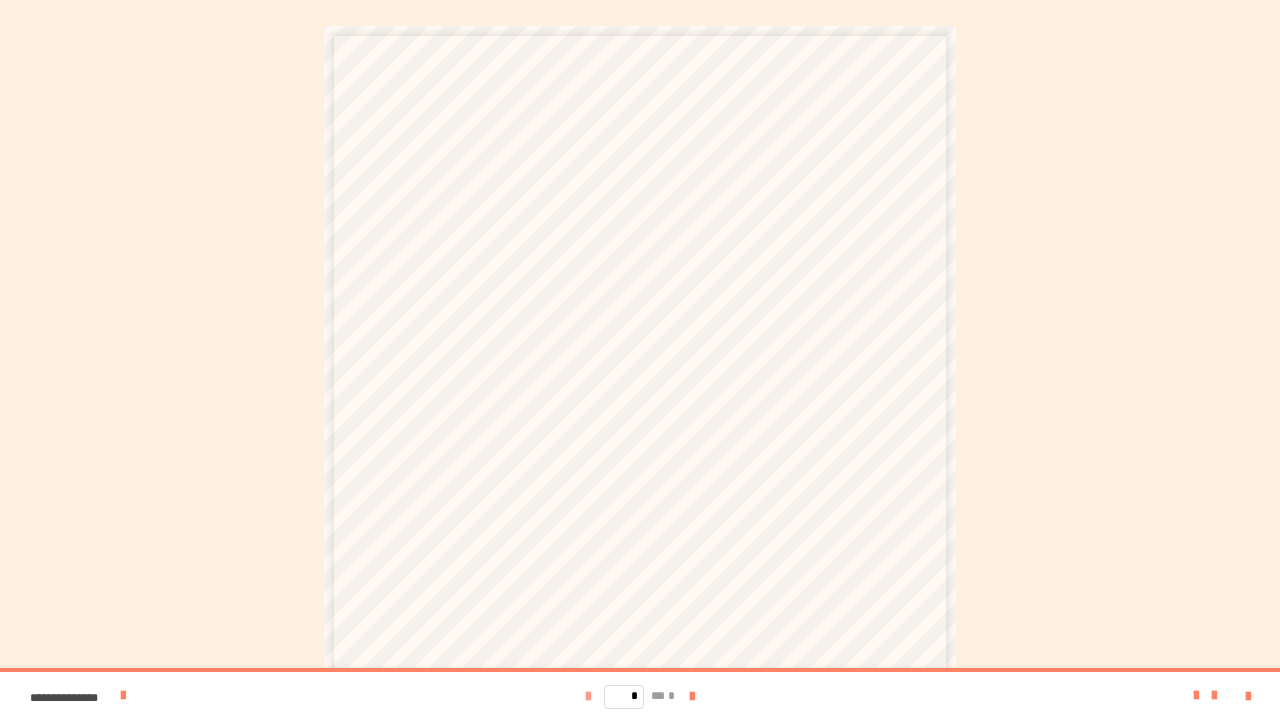 click at bounding box center (588, 697) 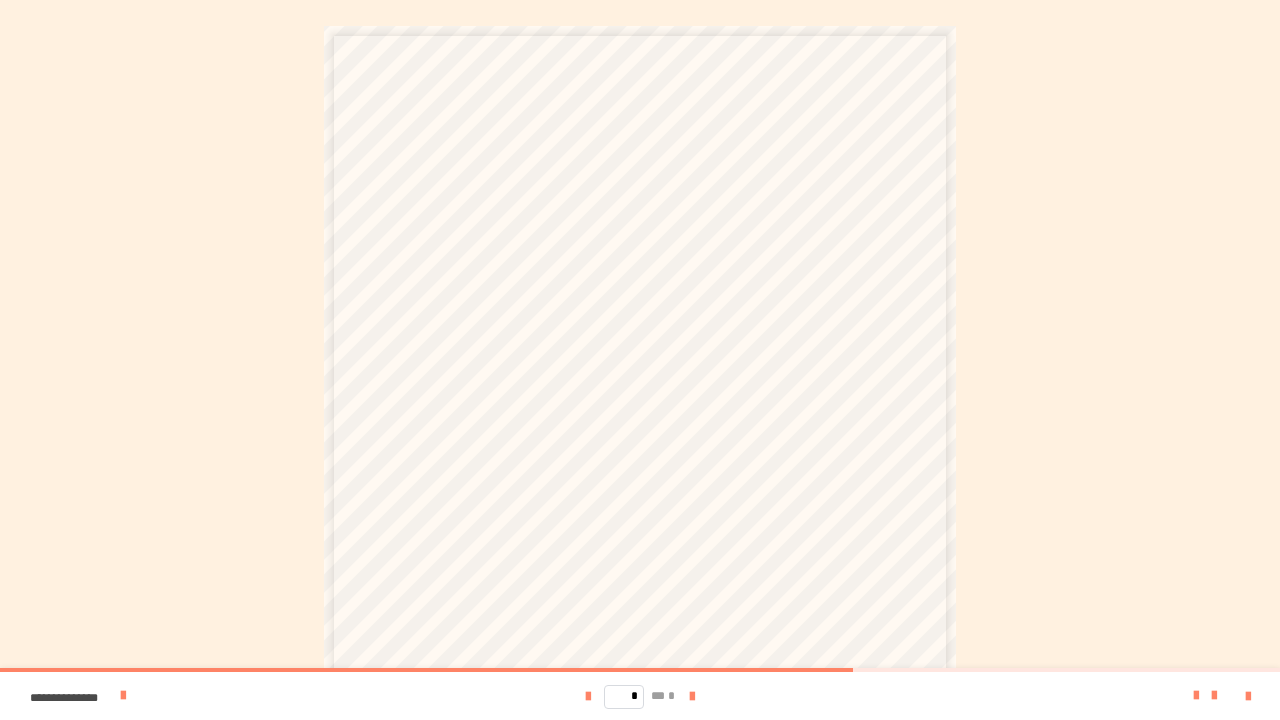 click on "**********" at bounding box center [640, 474] 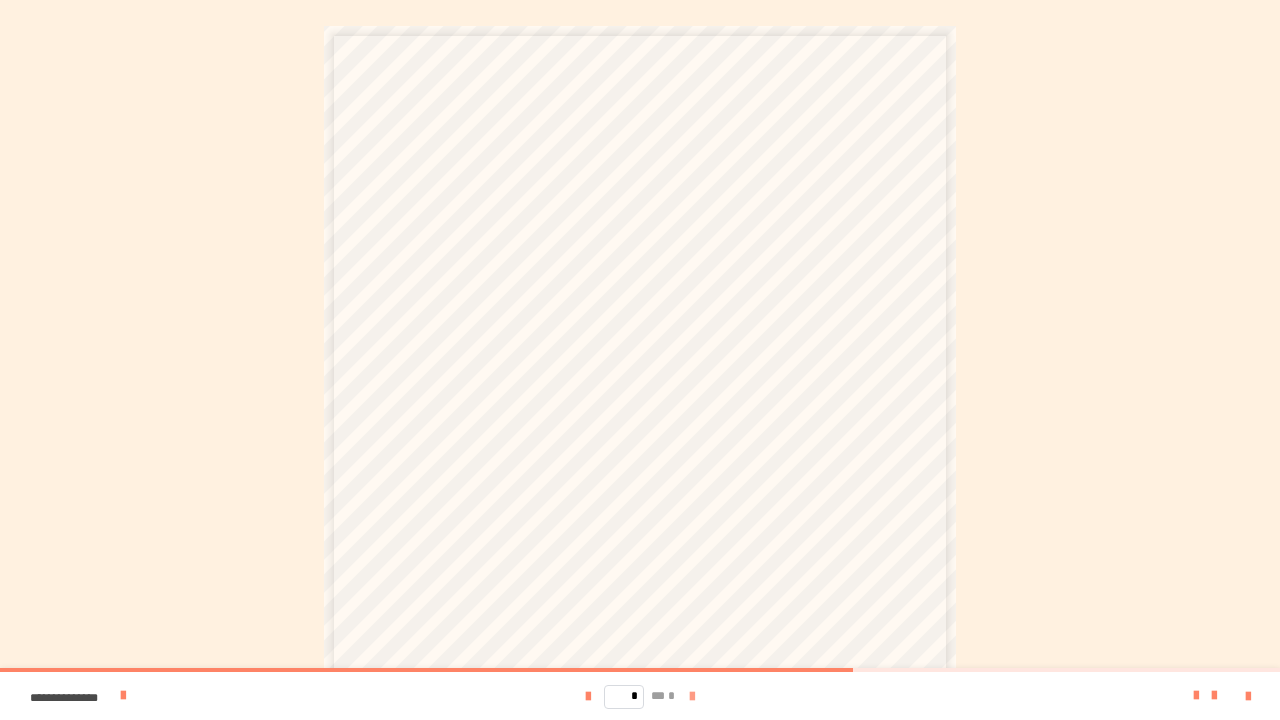 click at bounding box center (692, 697) 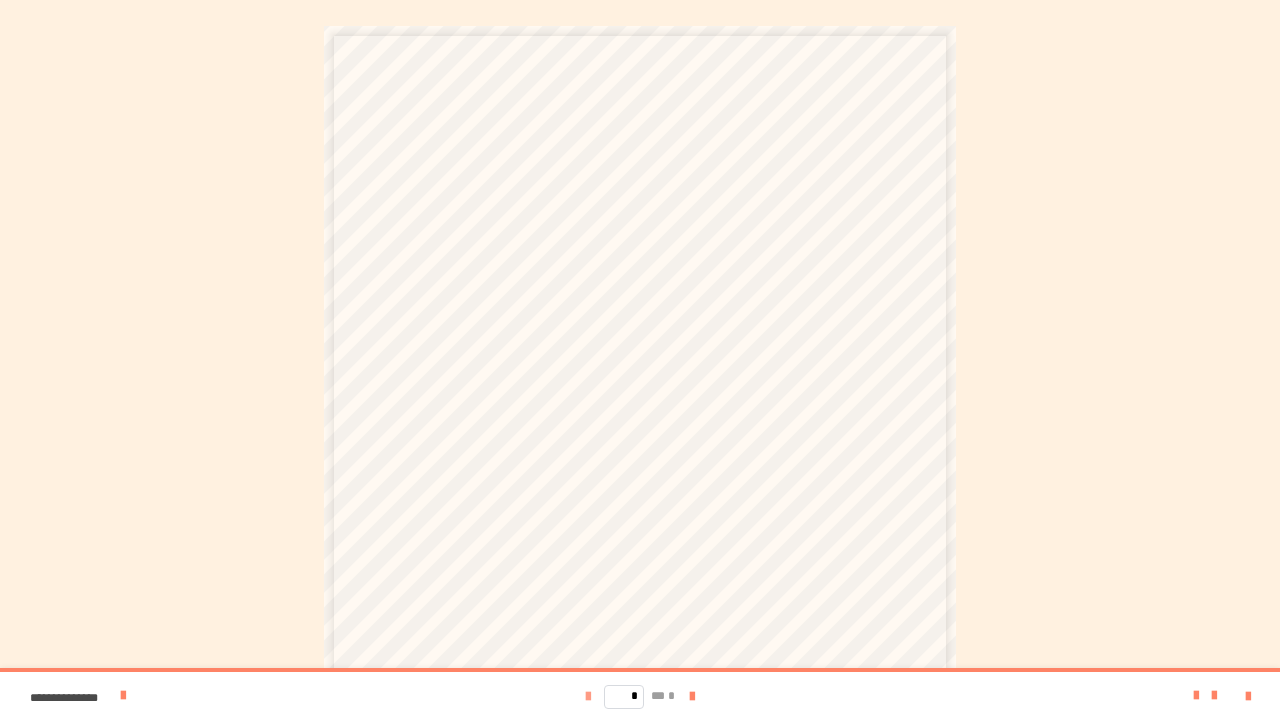 click at bounding box center [588, 697] 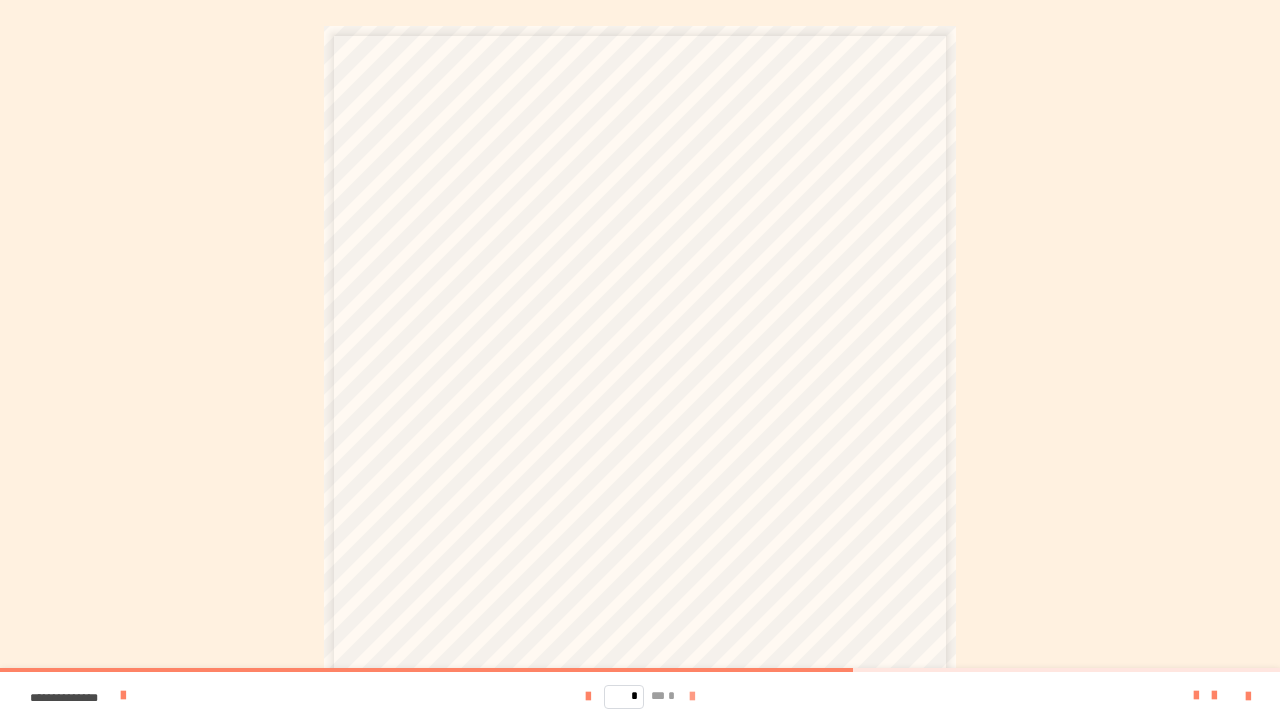 click at bounding box center [692, 697] 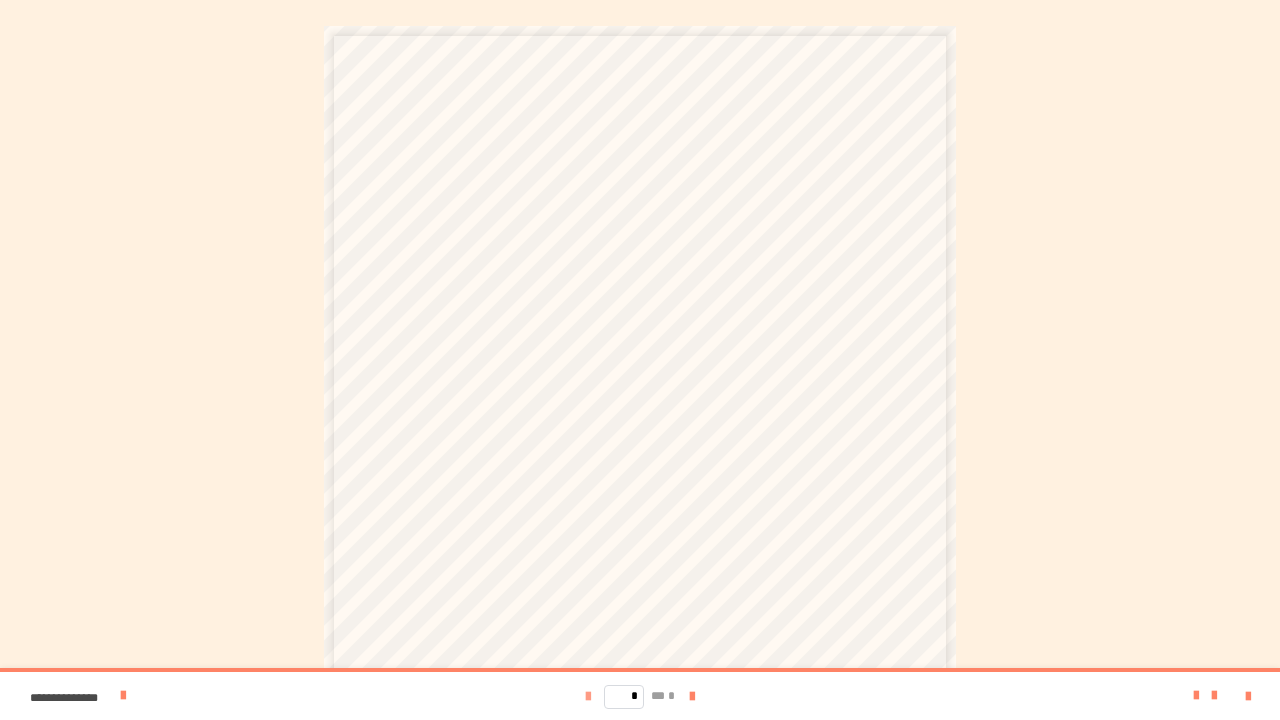 click at bounding box center (588, 697) 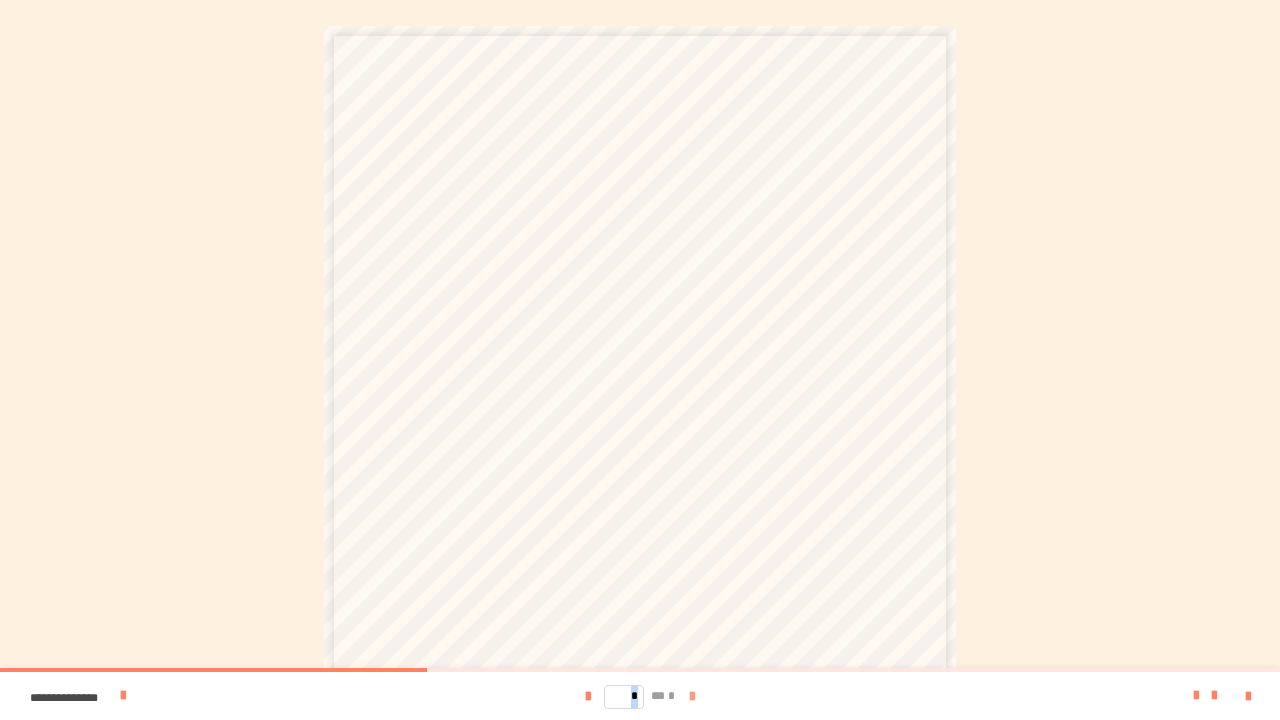 click at bounding box center [692, 697] 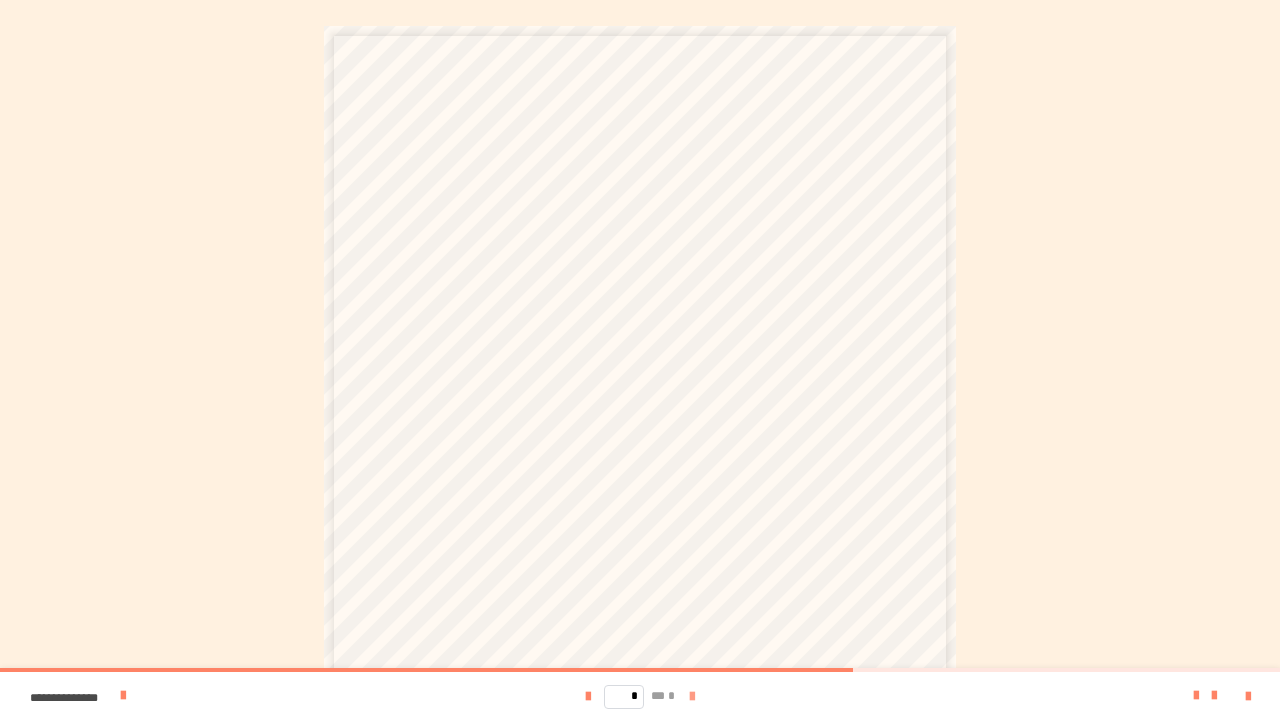 click at bounding box center [692, 697] 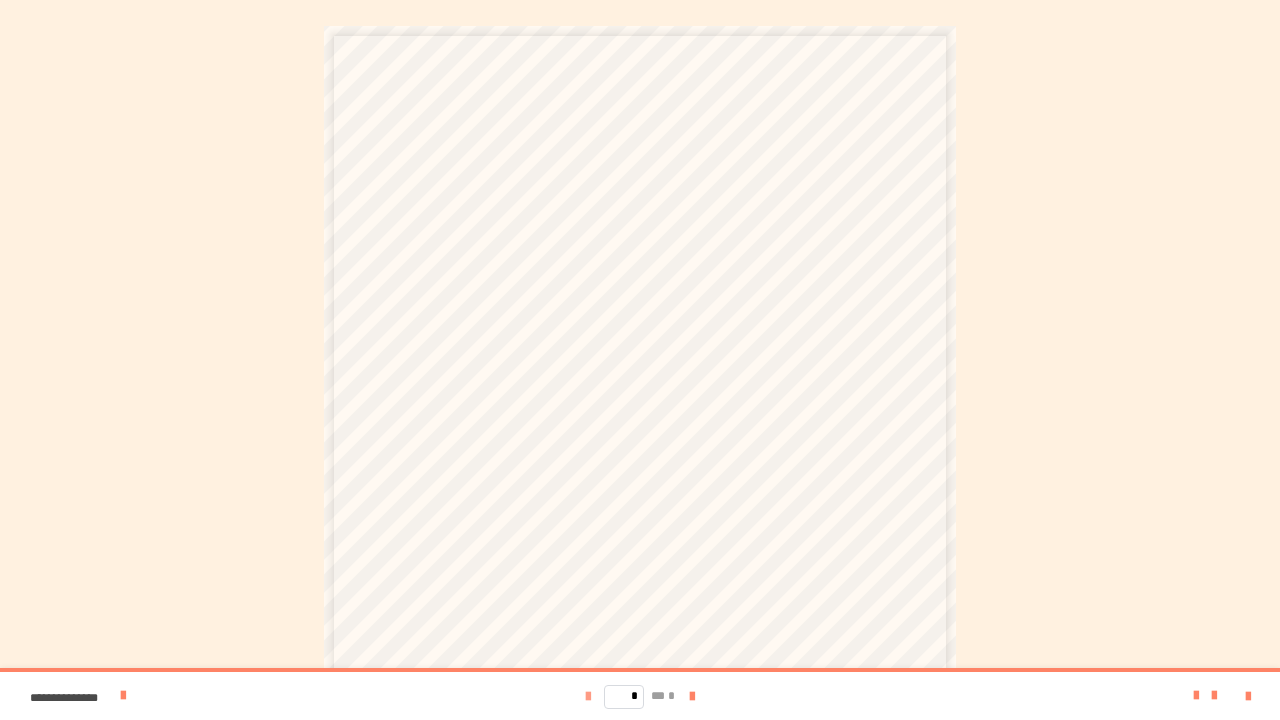 click at bounding box center [588, 697] 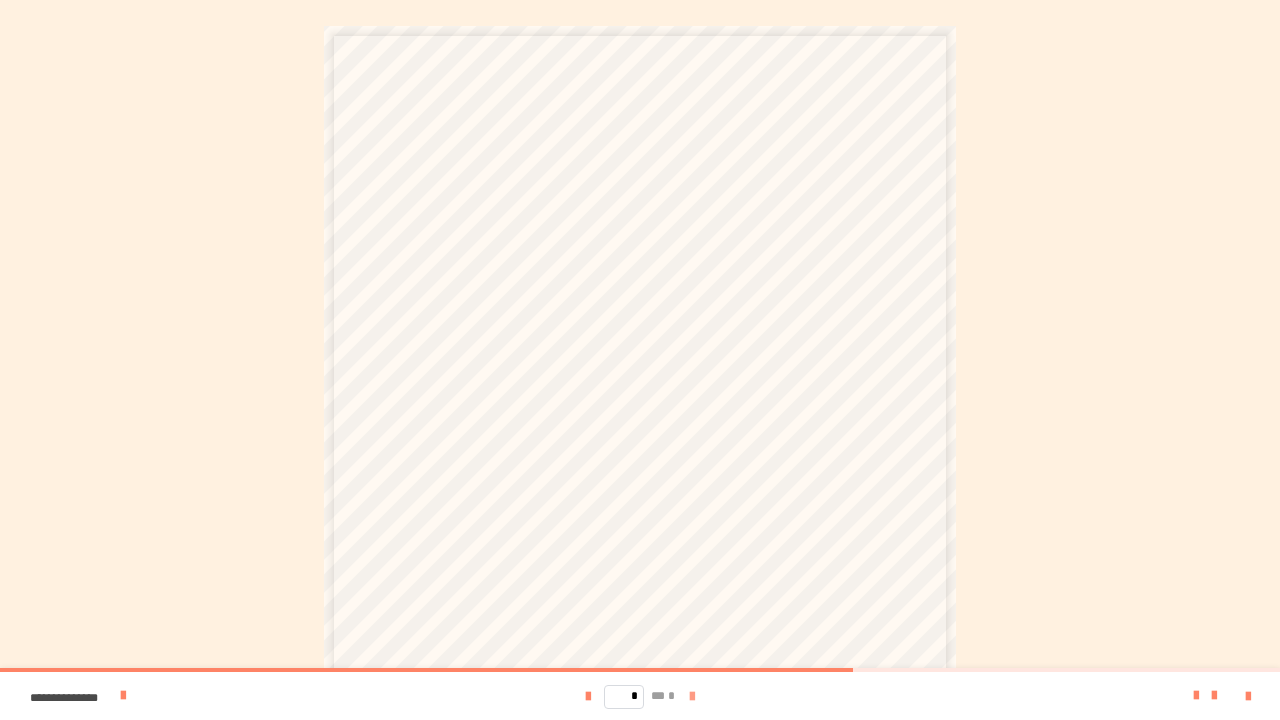 click at bounding box center [692, 697] 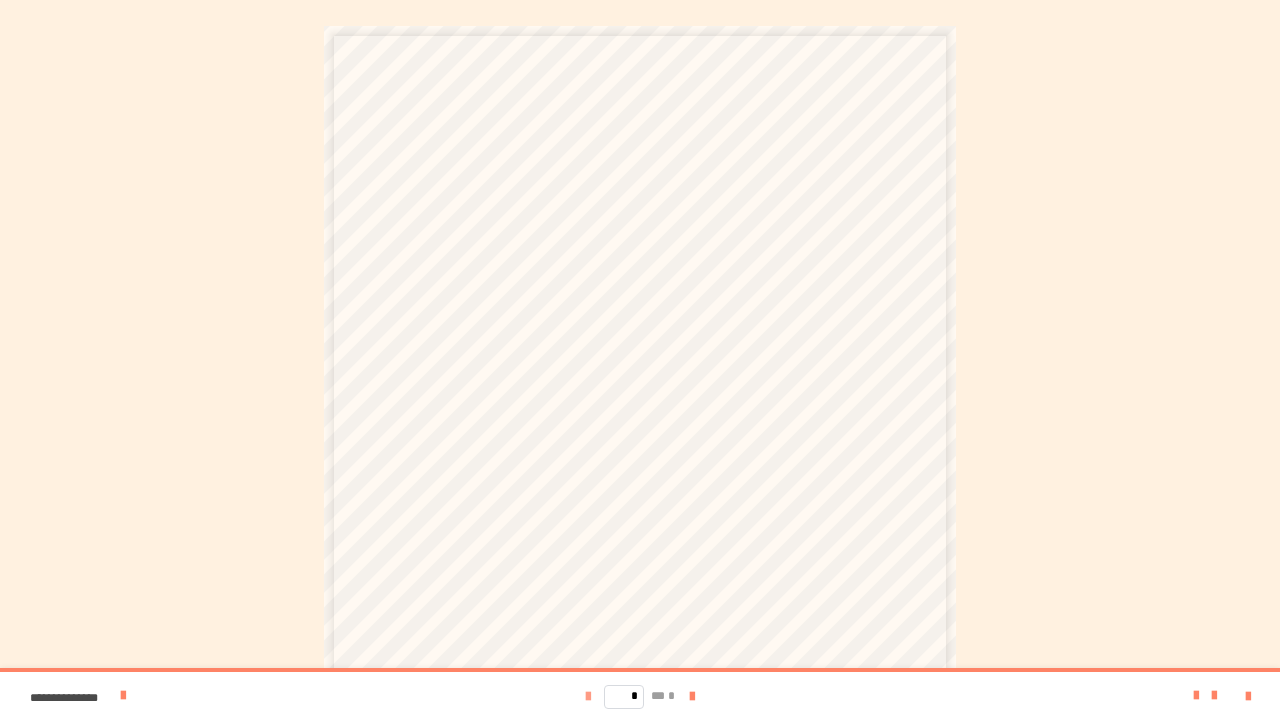 click at bounding box center (588, 697) 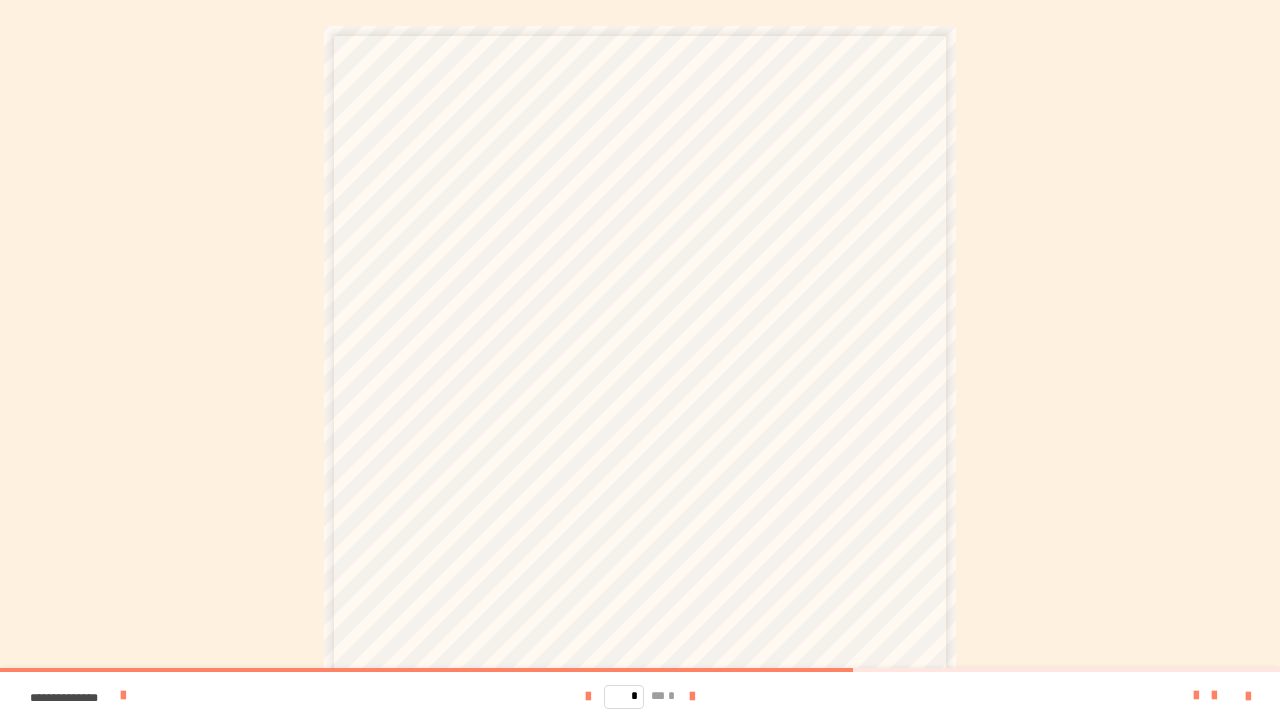 scroll, scrollTop: 100, scrollLeft: 0, axis: vertical 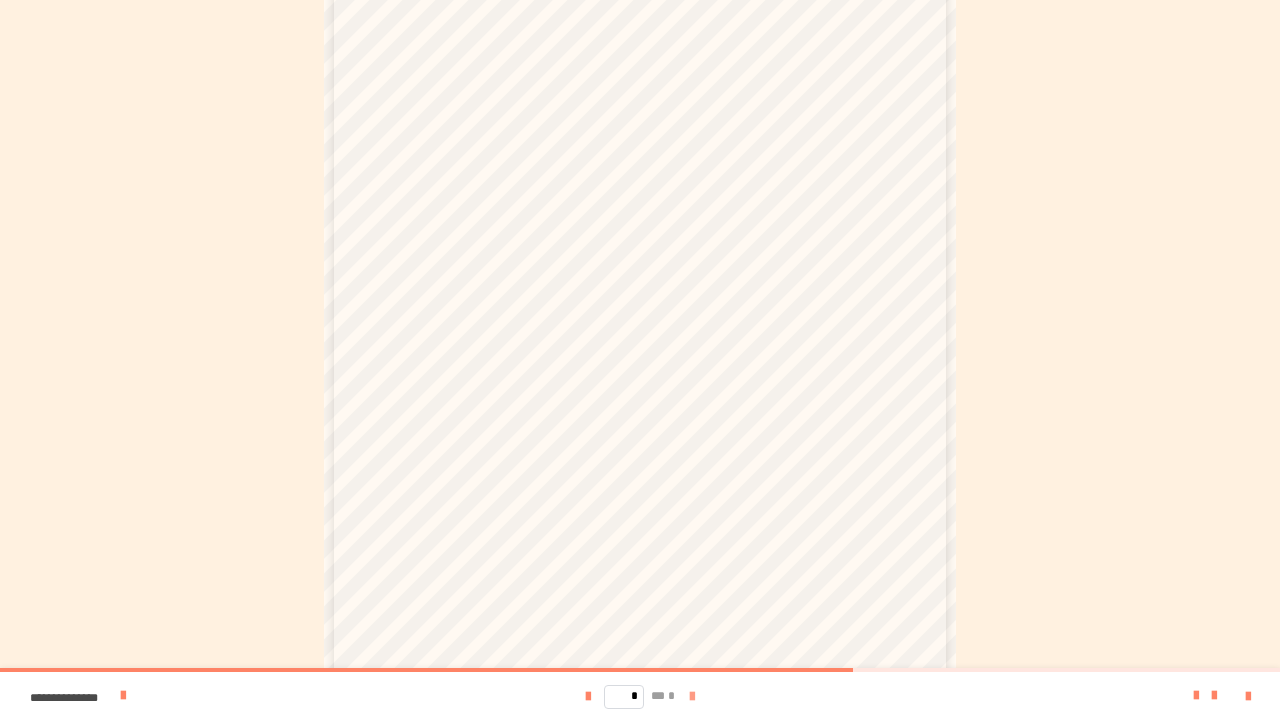 click at bounding box center (692, 696) 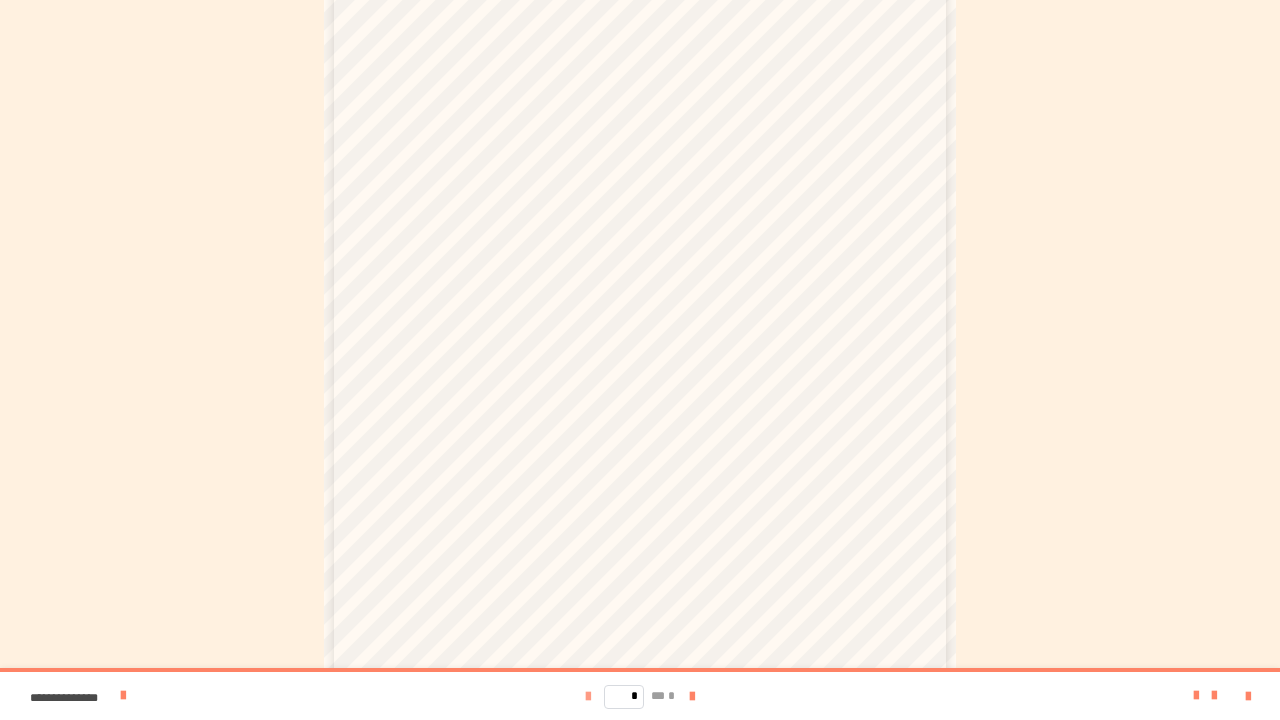 click at bounding box center (588, 697) 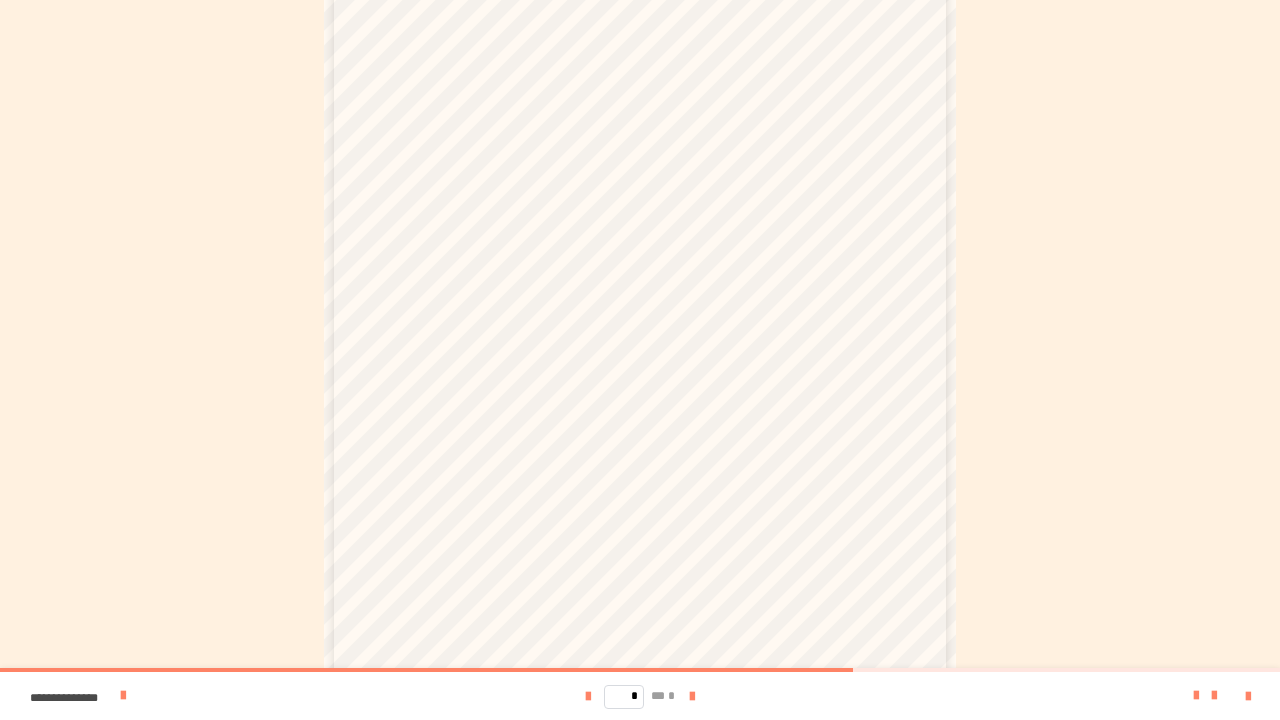 drag, startPoint x: 712, startPoint y: 681, endPoint x: 702, endPoint y: 688, distance: 12.206555 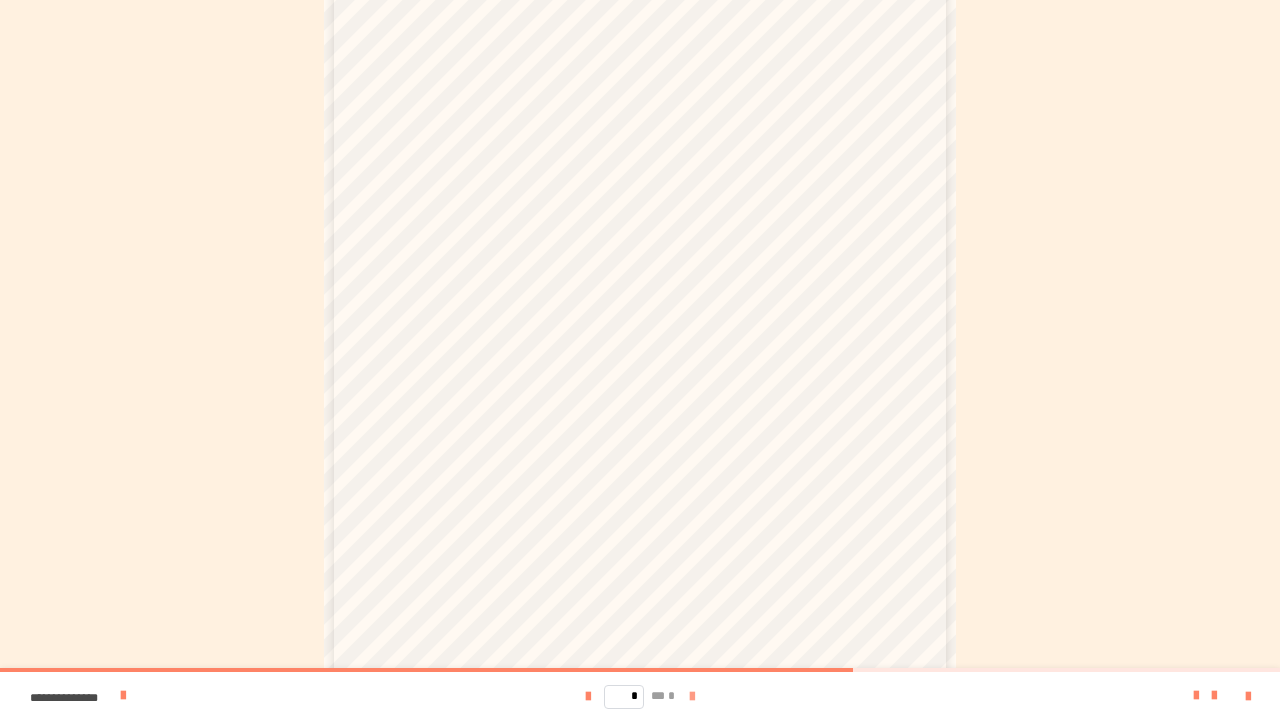 click on "* ** *" at bounding box center (640, 696) 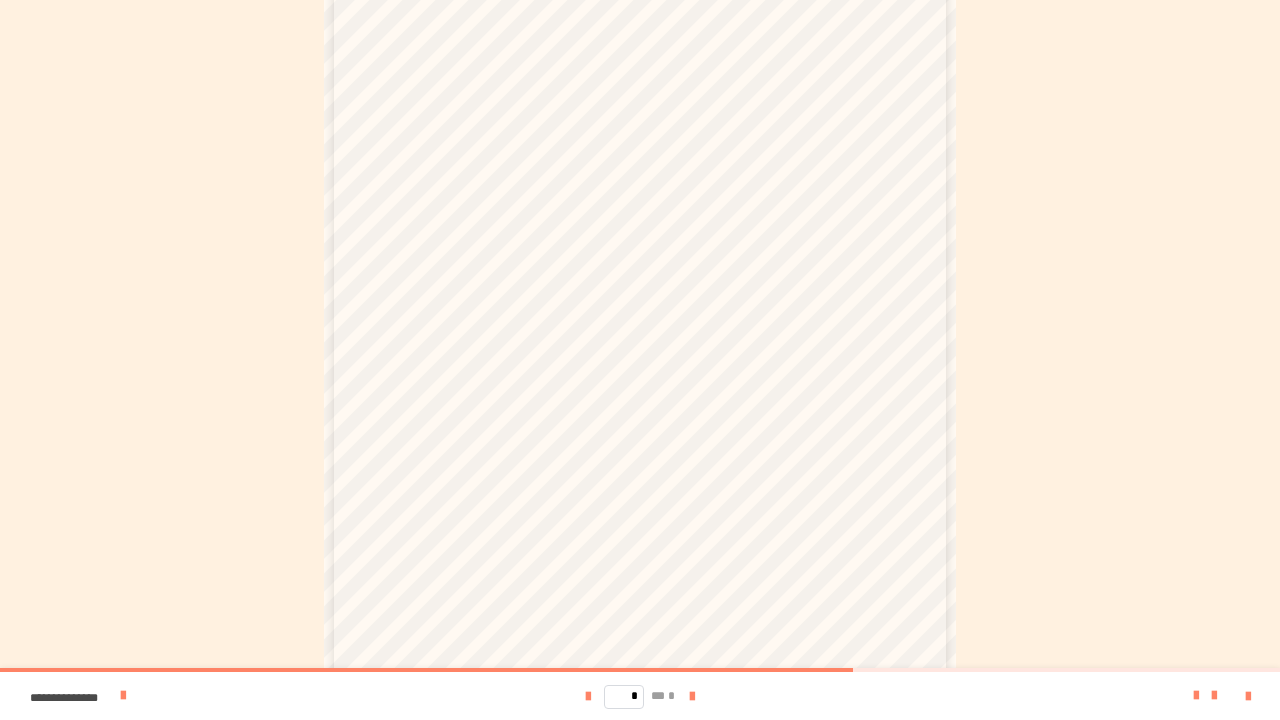 click at bounding box center [692, 697] 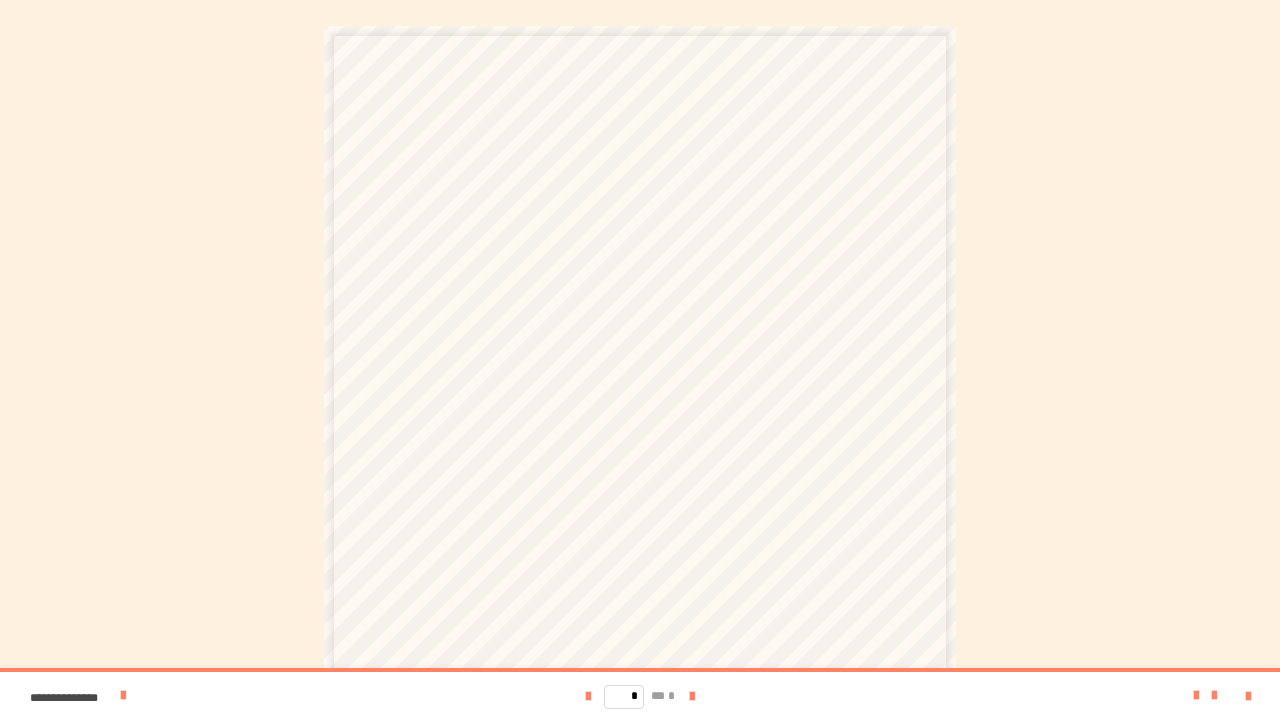 scroll, scrollTop: 100, scrollLeft: 0, axis: vertical 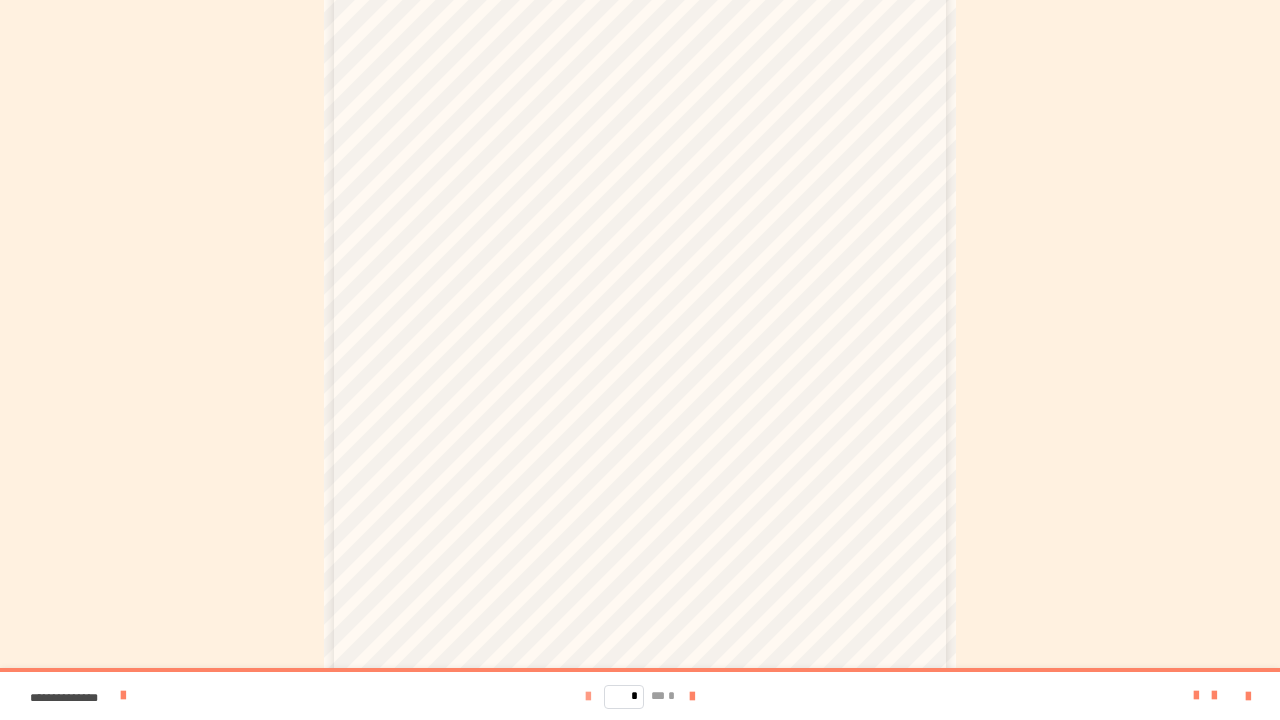 click at bounding box center (588, 697) 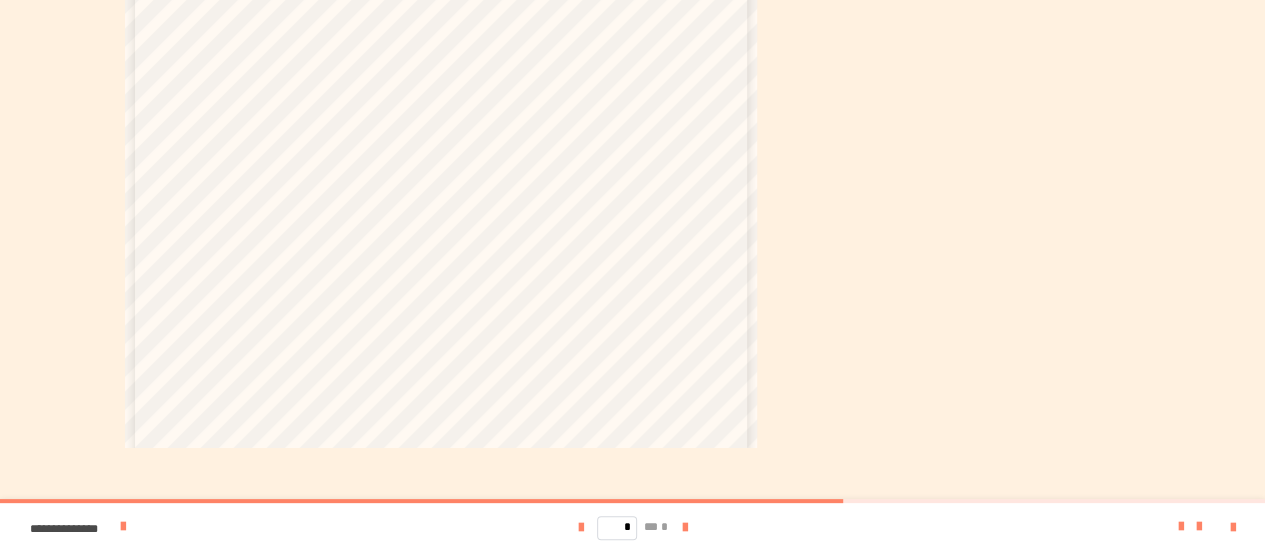 scroll, scrollTop: 338, scrollLeft: 0, axis: vertical 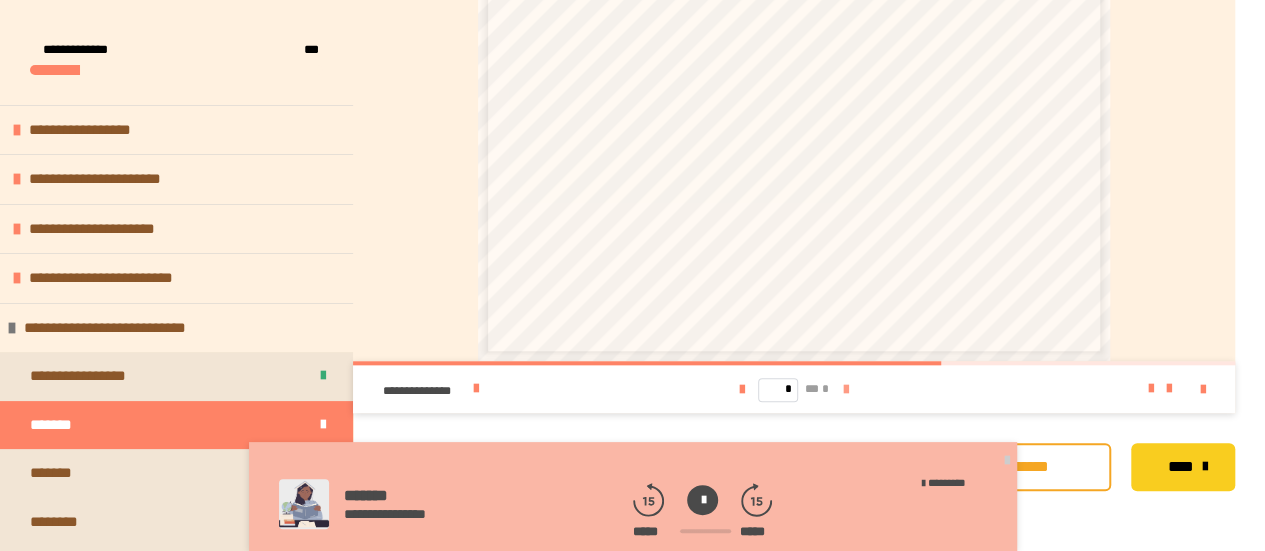 click at bounding box center (846, 390) 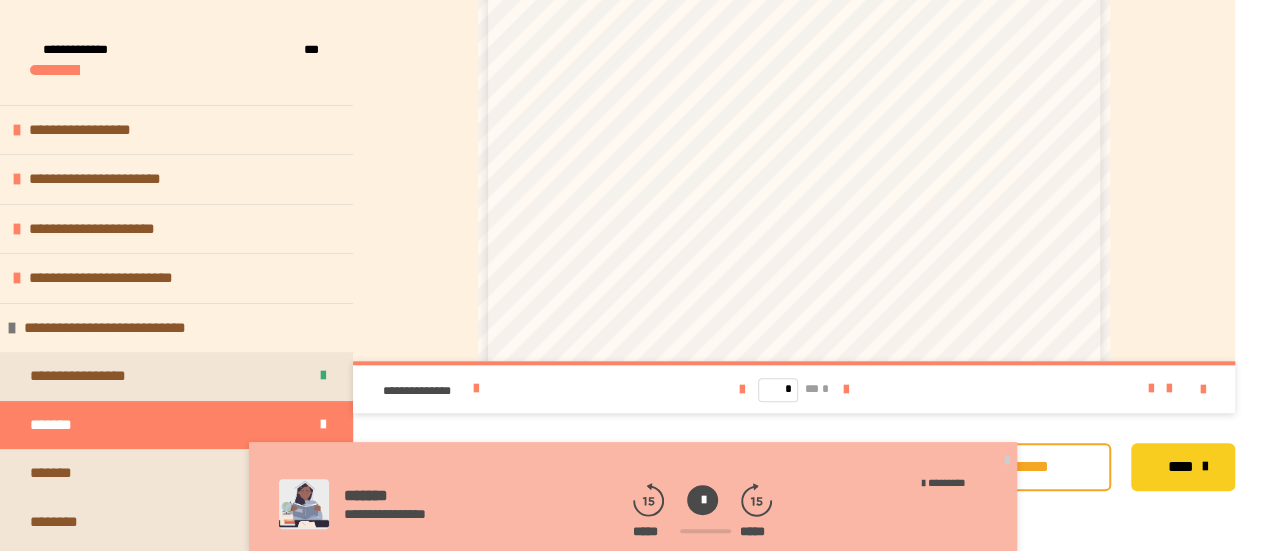 click on "* ** *" at bounding box center [794, 389] 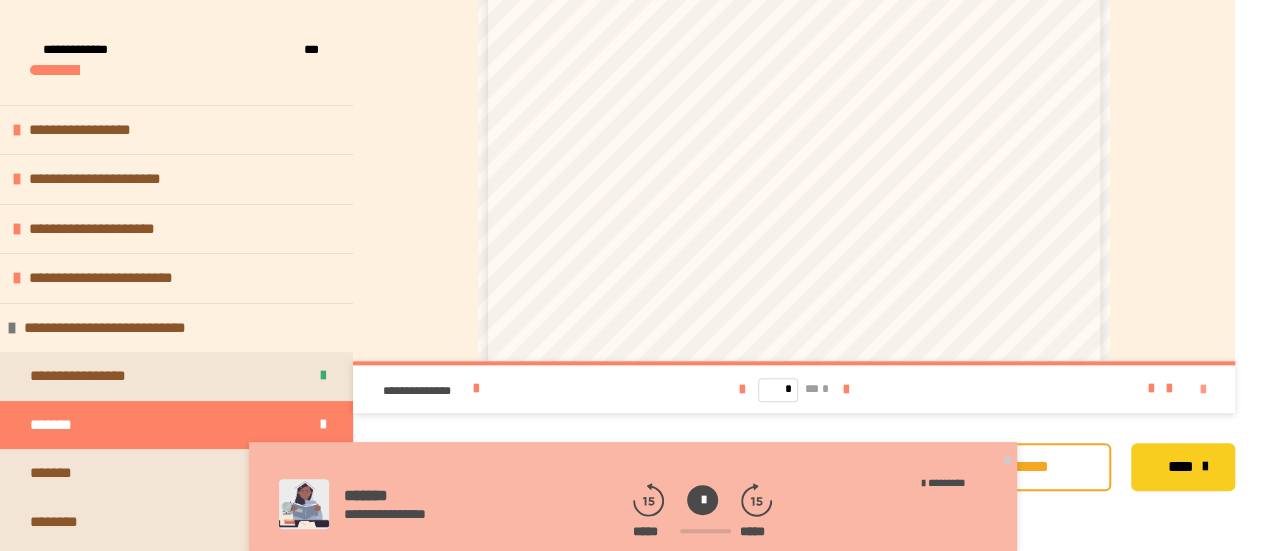 click at bounding box center (1203, 390) 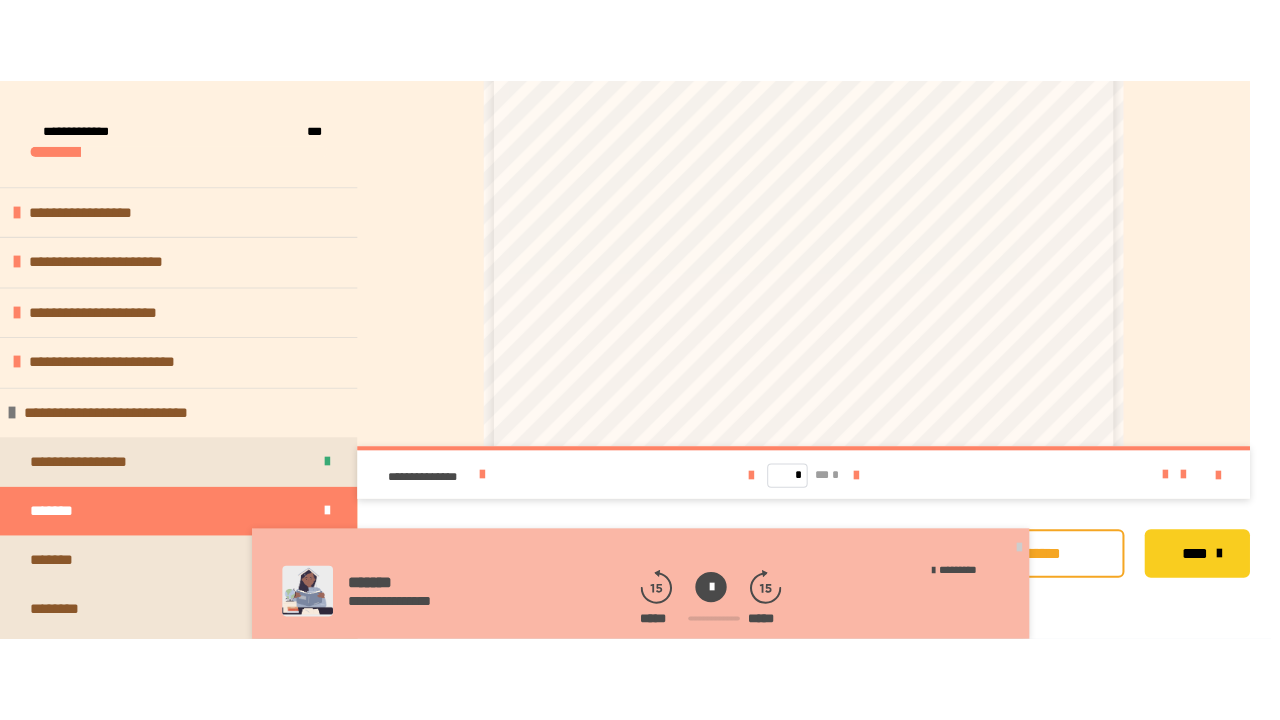 scroll, scrollTop: 668, scrollLeft: 0, axis: vertical 